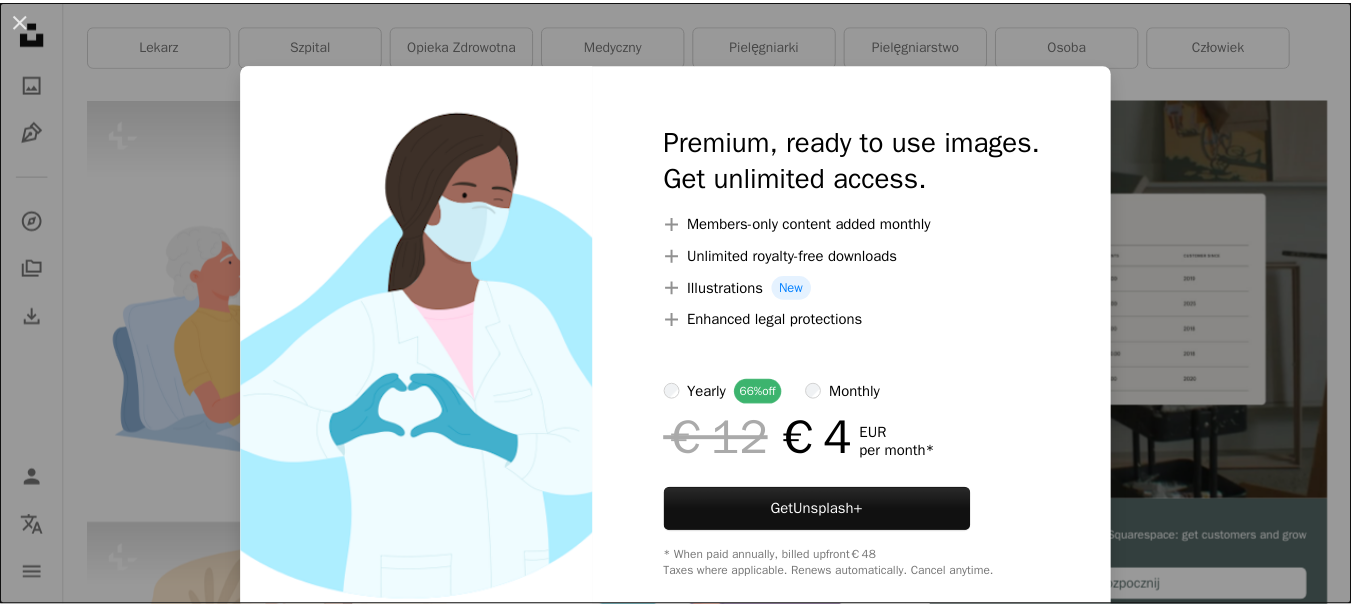 scroll, scrollTop: 400, scrollLeft: 0, axis: vertical 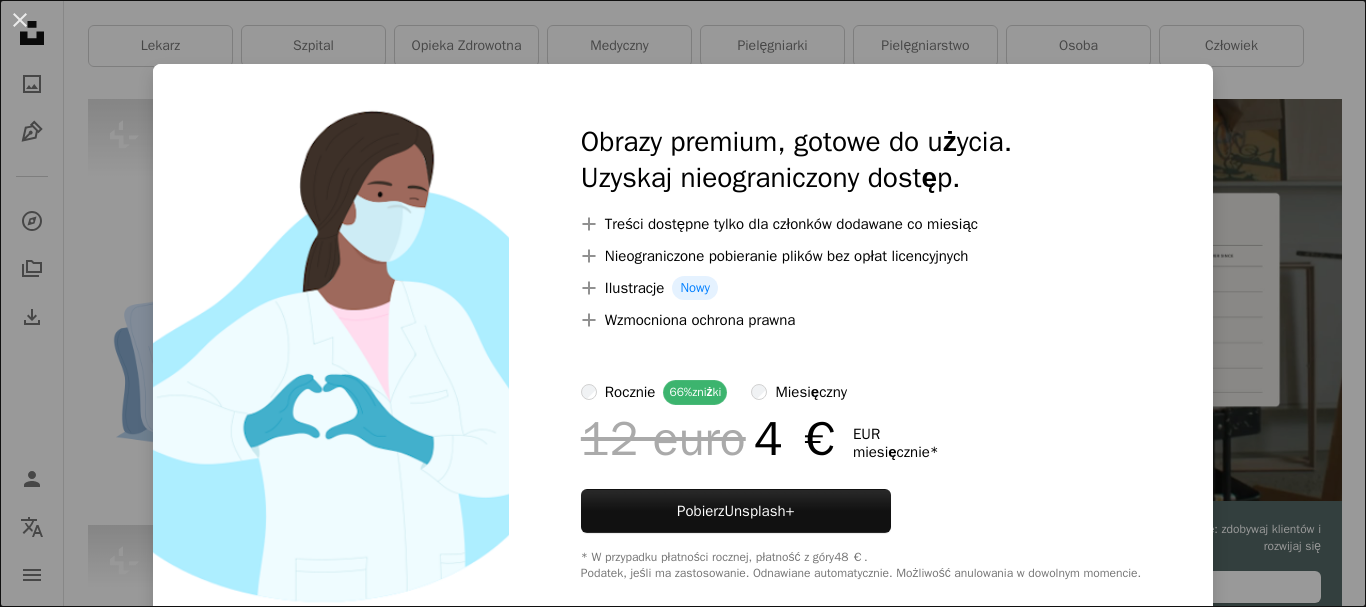 click on "An X shape Obrazy premium, gotowe do użycia.  Uzyskaj nieograniczony dostęp. A plus sign Treści dostępne tylko dla członków dodawane co miesiąc A plus sign Nieograniczone pobieranie plików bez opłat licencyjnych A plus sign Ilustracje Nowy A plus sign Wzmocniona ochrona prawna rocznie 66%  zniżki miesięczny 12 euro   4 € EUR miesięcznie  * Pobierz  Unsplash+ * W przypadku płatności rocznej, płatność z góry  48 €.  Podatek, jeśli ma zastosowanie. Odnawiane automatycznie. Możliwość anulowania w dowolnym momencie." at bounding box center [683, 303] 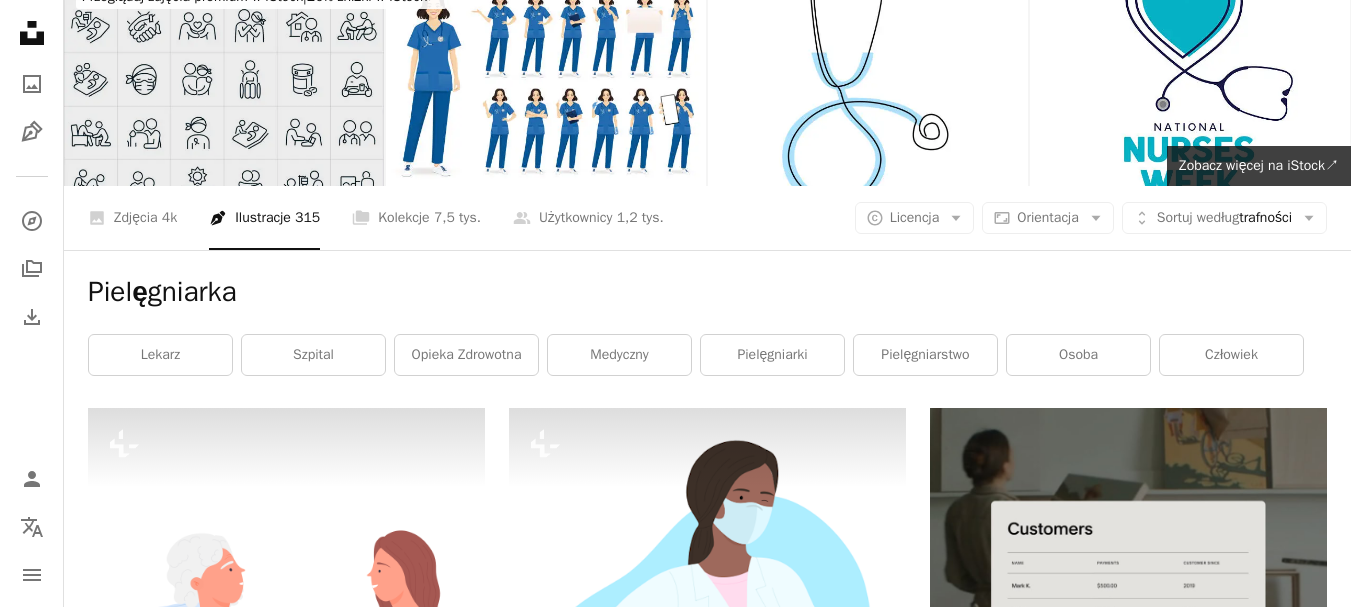 scroll, scrollTop: 0, scrollLeft: 0, axis: both 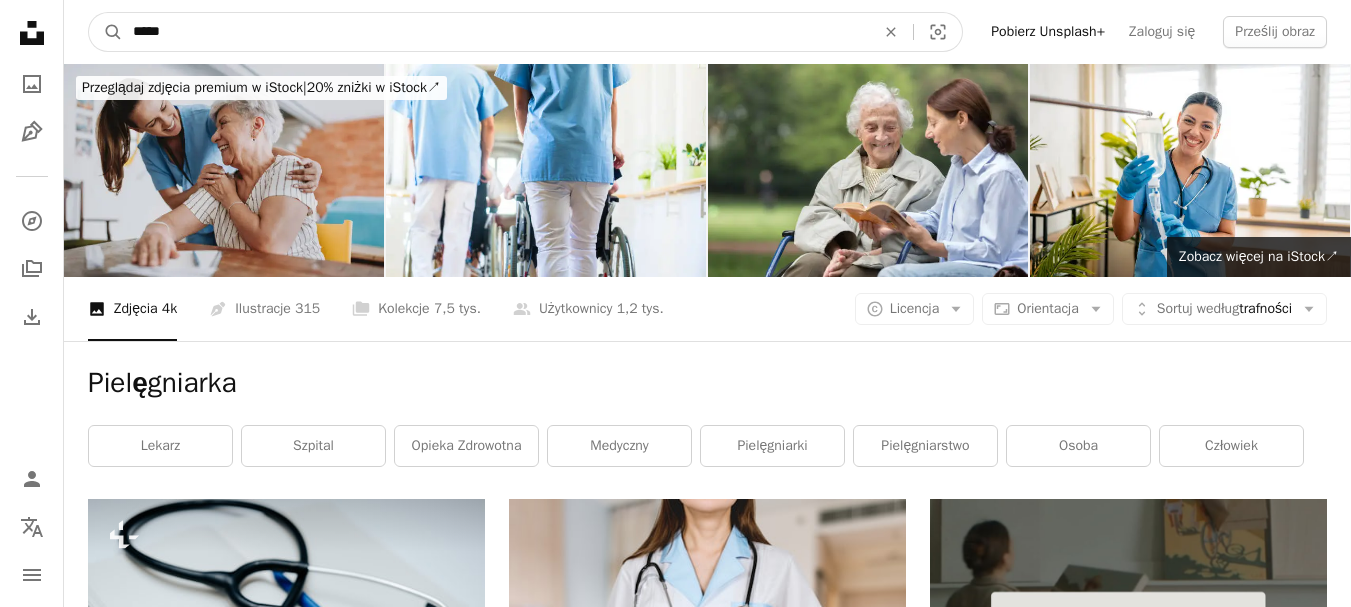 drag, startPoint x: 501, startPoint y: 18, endPoint x: 0, endPoint y: 46, distance: 501.78183 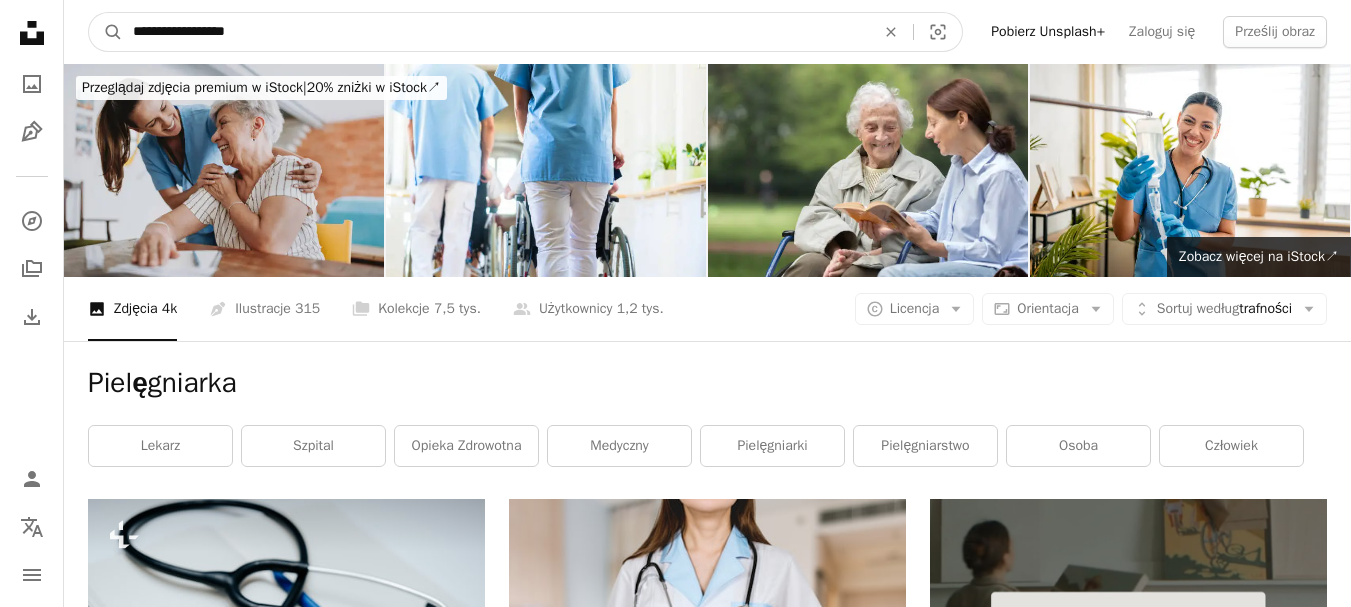 type on "**********" 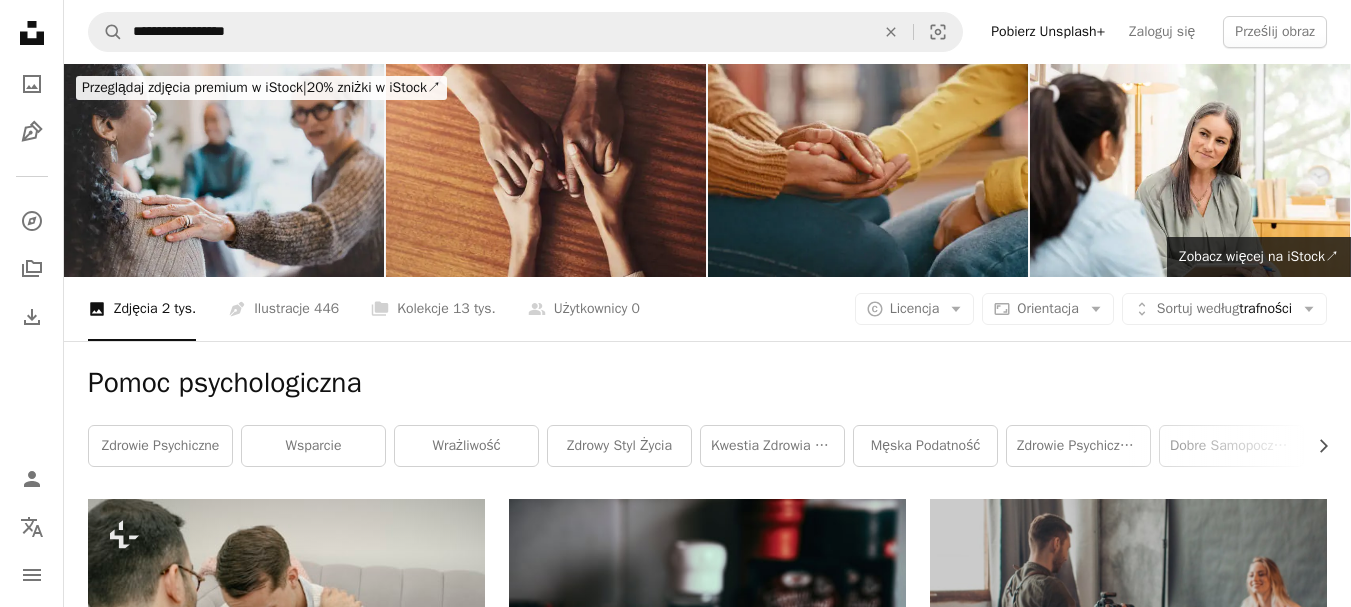click at bounding box center (224, 170) 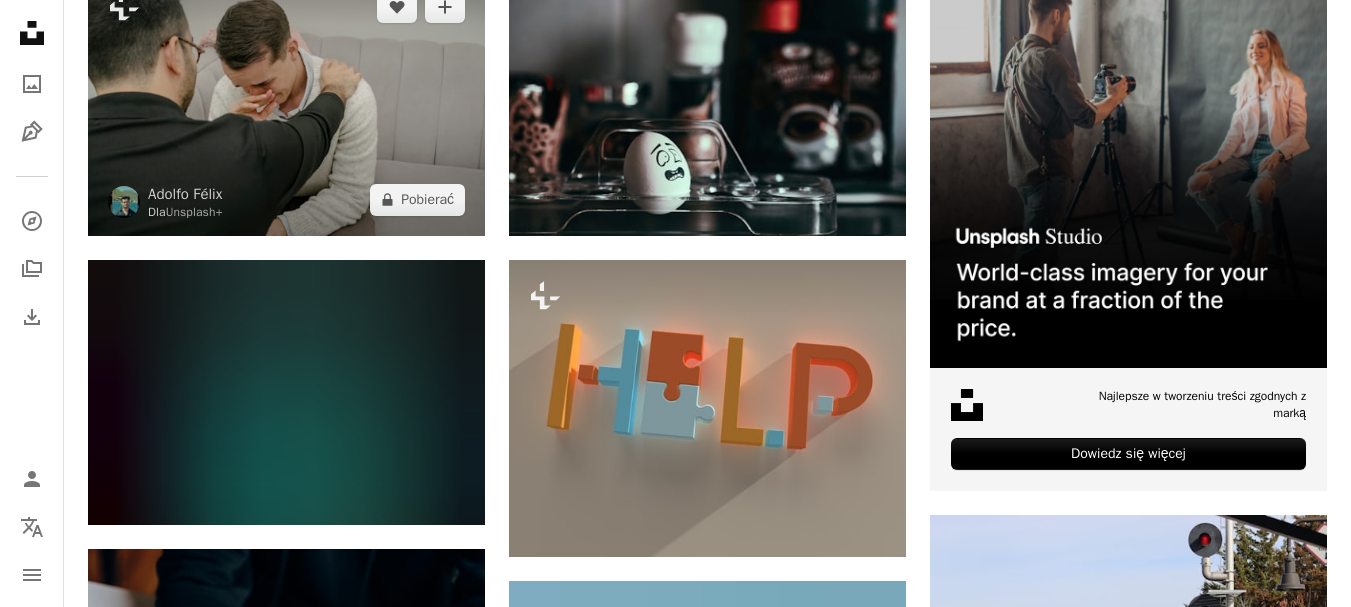 scroll, scrollTop: 400, scrollLeft: 0, axis: vertical 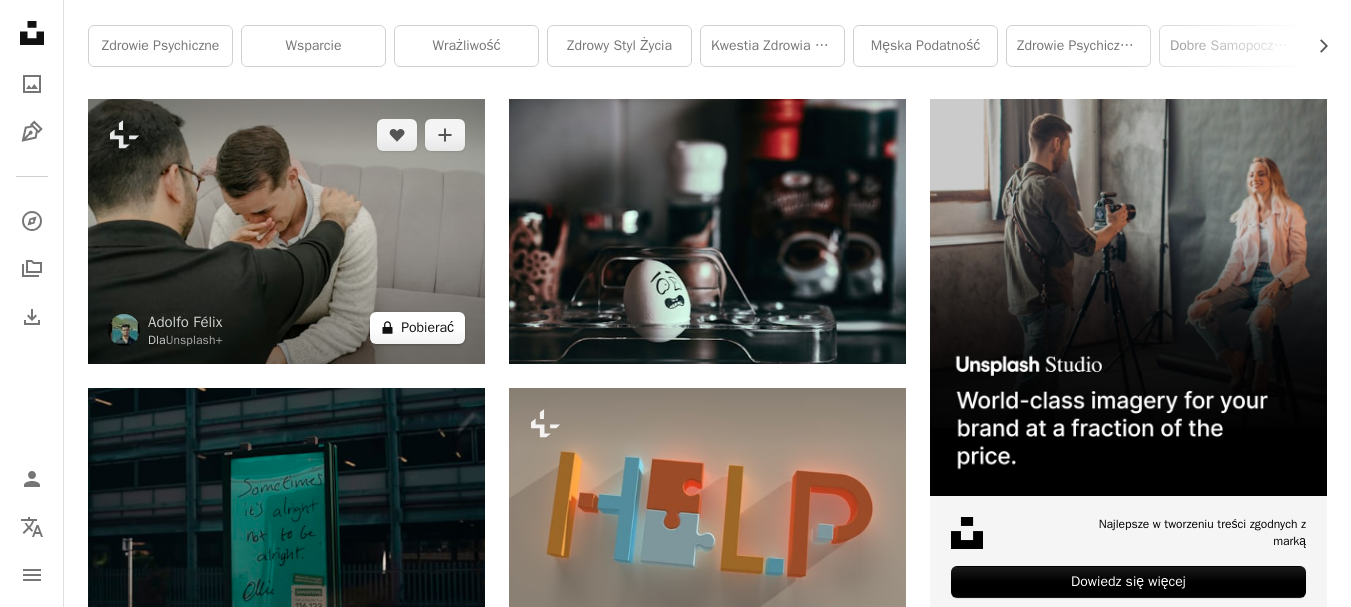 click on "Pobierać" at bounding box center [427, 327] 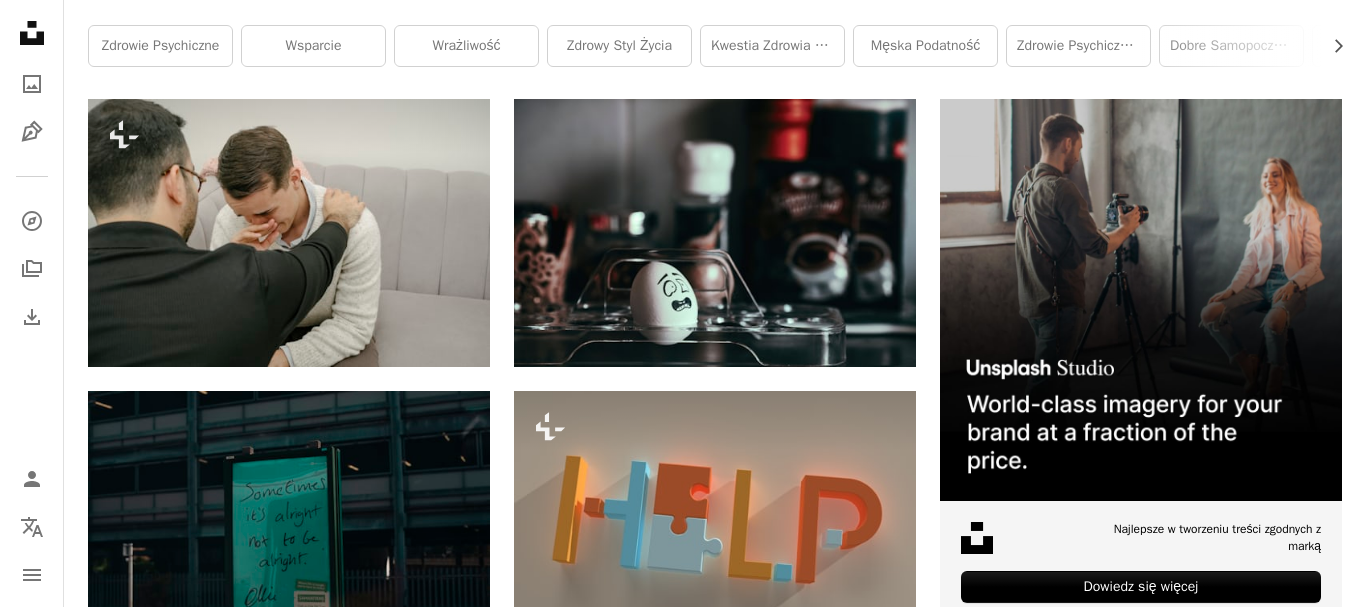 click on "An X shape Obrazy premium, gotowe do użycia.  Uzyskaj nieograniczony dostęp. A plus sign Treści dostępne tylko dla członków dodawane co miesiąc A plus sign Nieograniczone pobieranie plików bez opłat licencyjnych A plus sign Ilustracje Nowy A plus sign Wzmocniona ochrona prawna rocznie 66%  zniżki miesięczny 12 euro   4 € EUR miesięcznie  * Pobierz  Unsplash+ * W przypadku płatności rocznej, płatność z góry  48 €.  Podatek, jeśli ma zastosowanie. Odnawiane automatycznie. Możliwość anulowania w dowolnym momencie." at bounding box center [683, 4537] 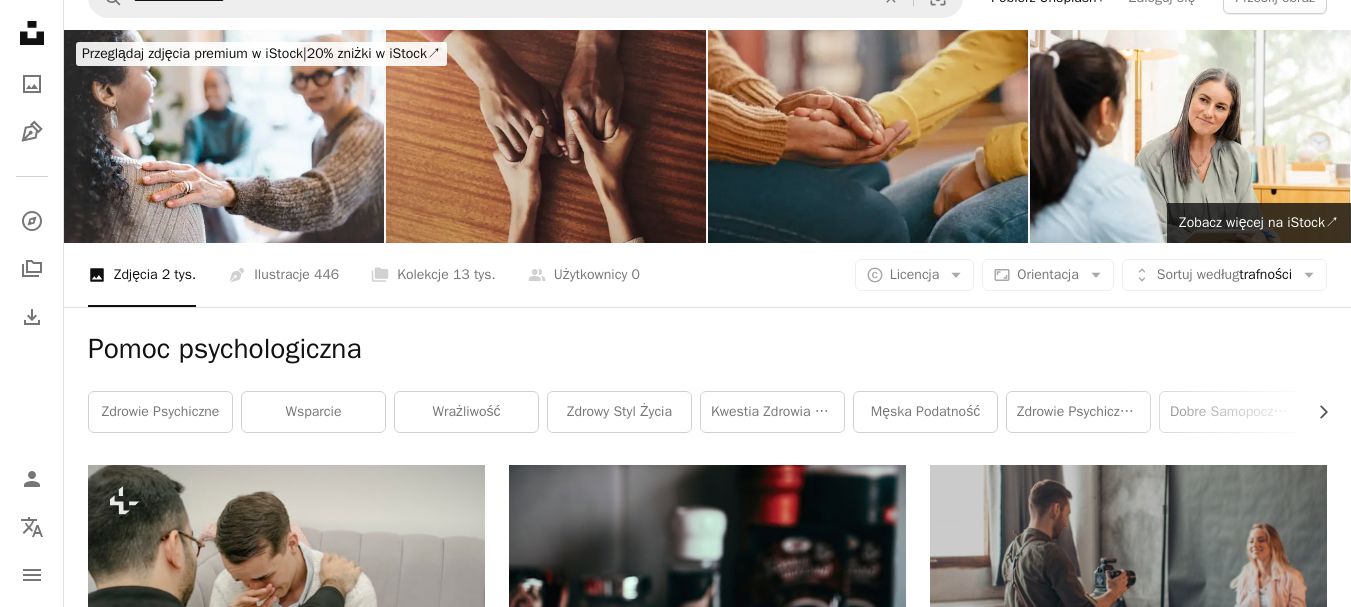 scroll, scrollTop: 0, scrollLeft: 0, axis: both 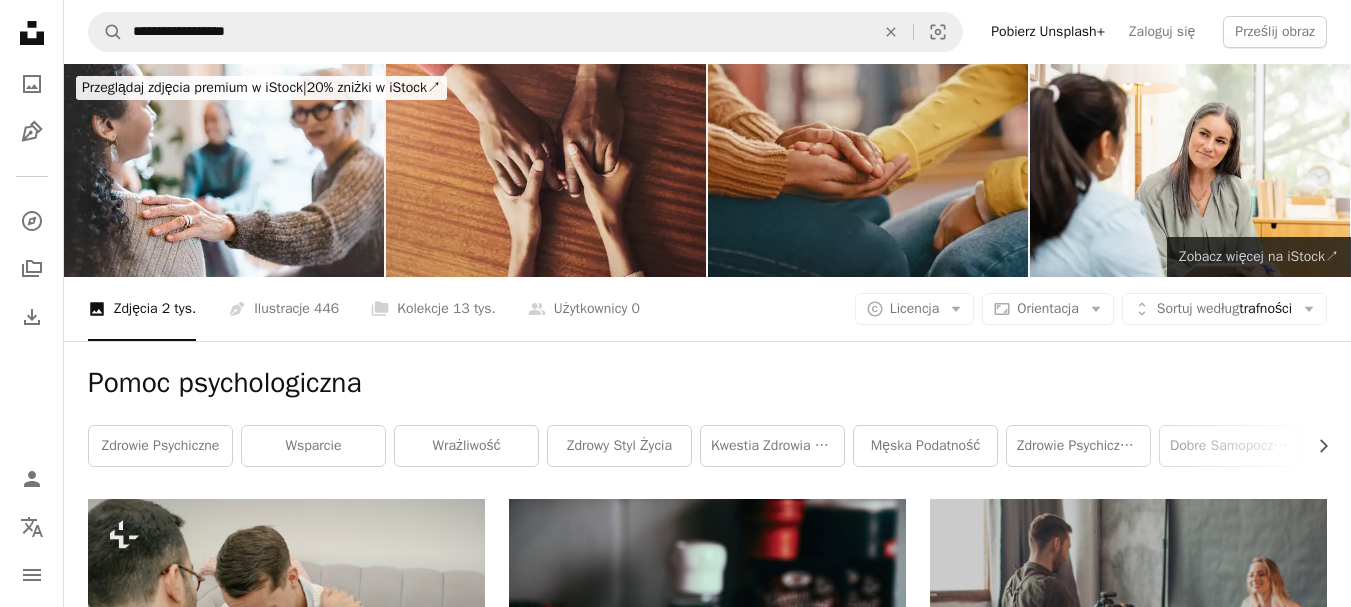 click on "Zobacz więcej na iStock" at bounding box center [1252, 256] 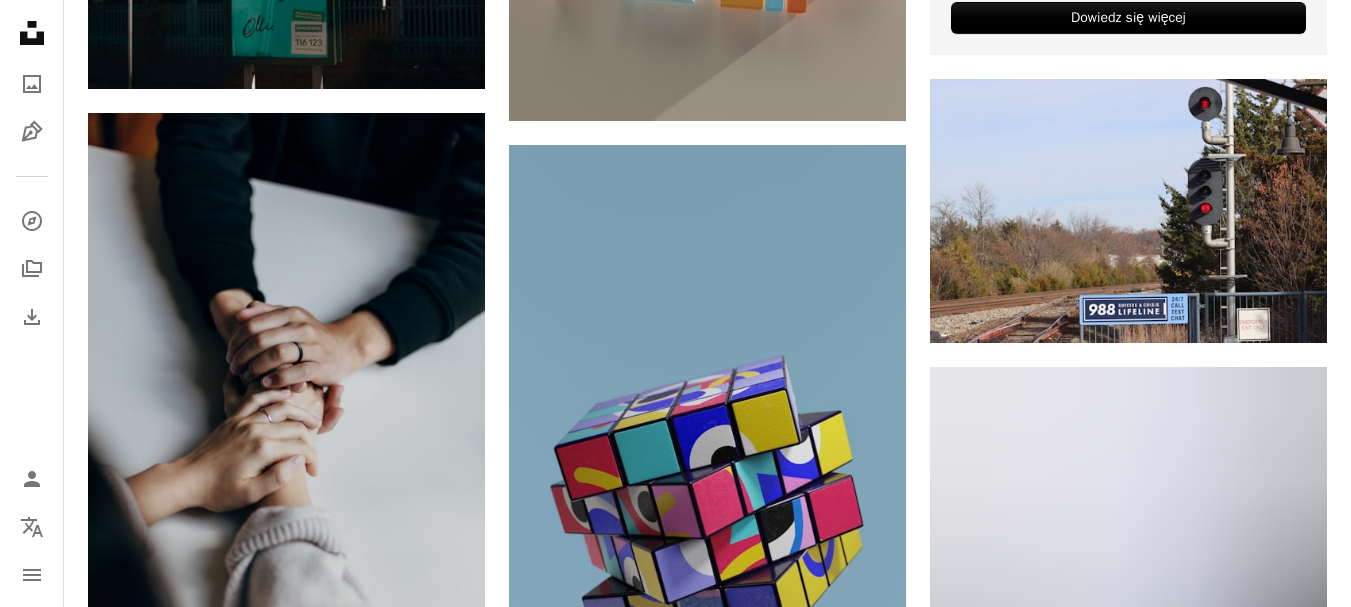 scroll, scrollTop: 1000, scrollLeft: 0, axis: vertical 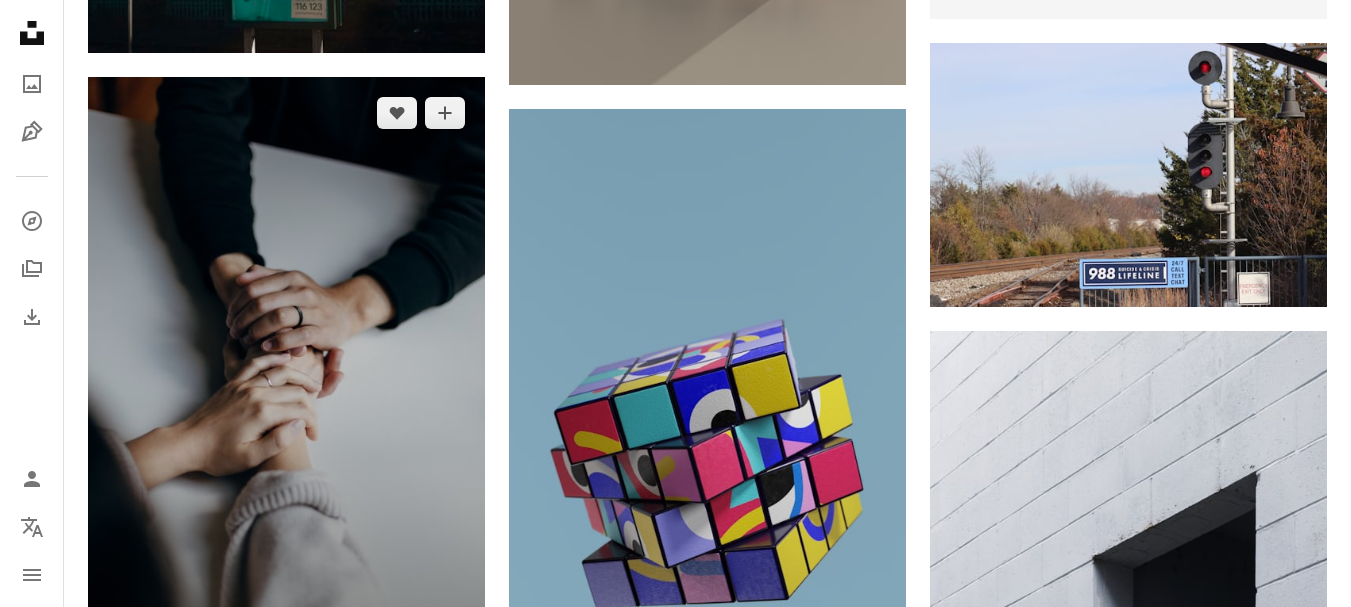 click at bounding box center (286, 375) 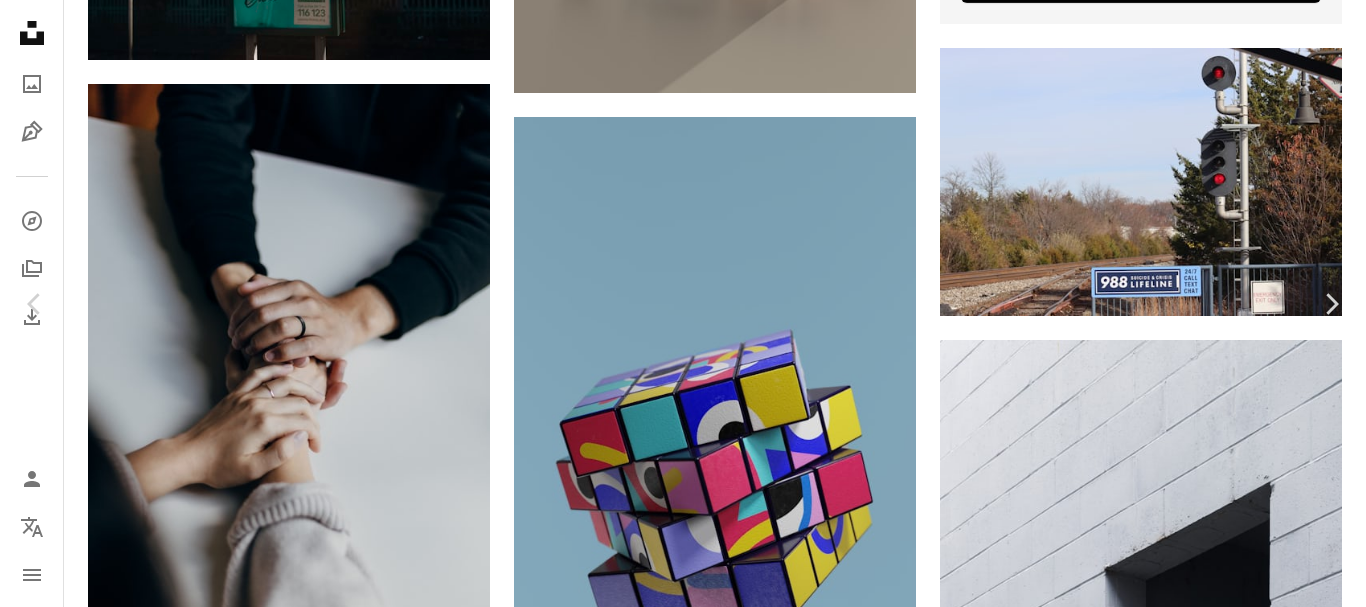 click on "Pobierz za darmo" at bounding box center [1157, 3681] 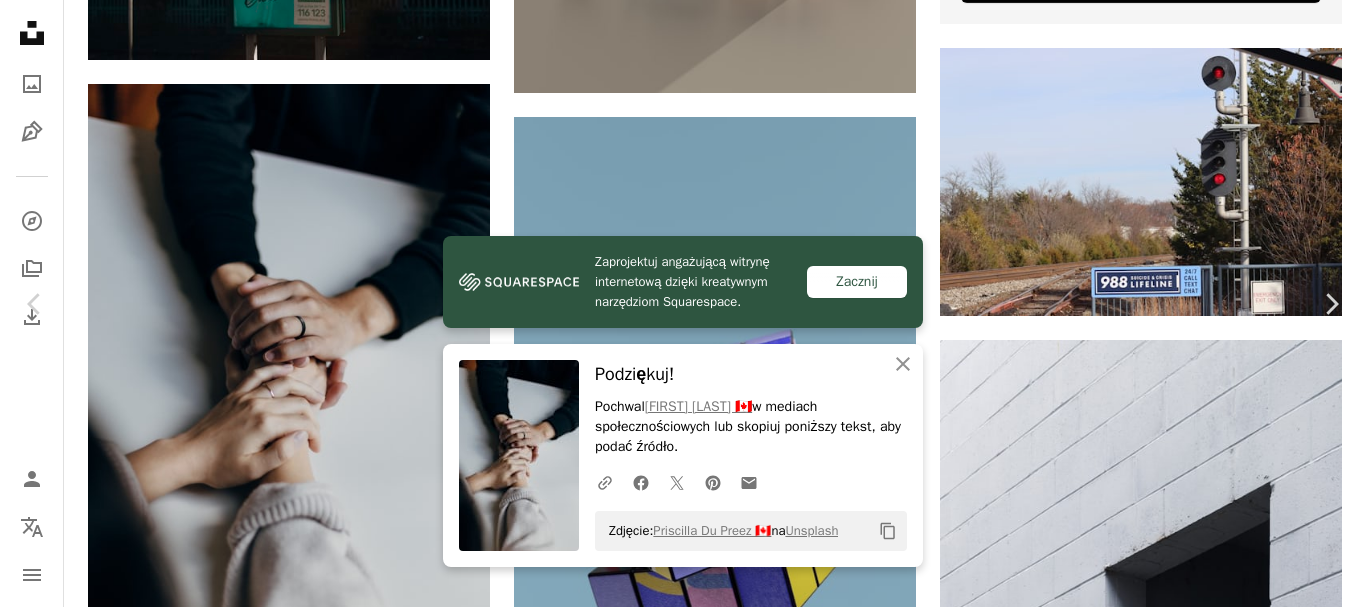 click on "Priscilla Du Preez 🇨🇦 priscilladupreez A heart A plus sign Pobierz za darmo Chevron down" at bounding box center [675, 3682] 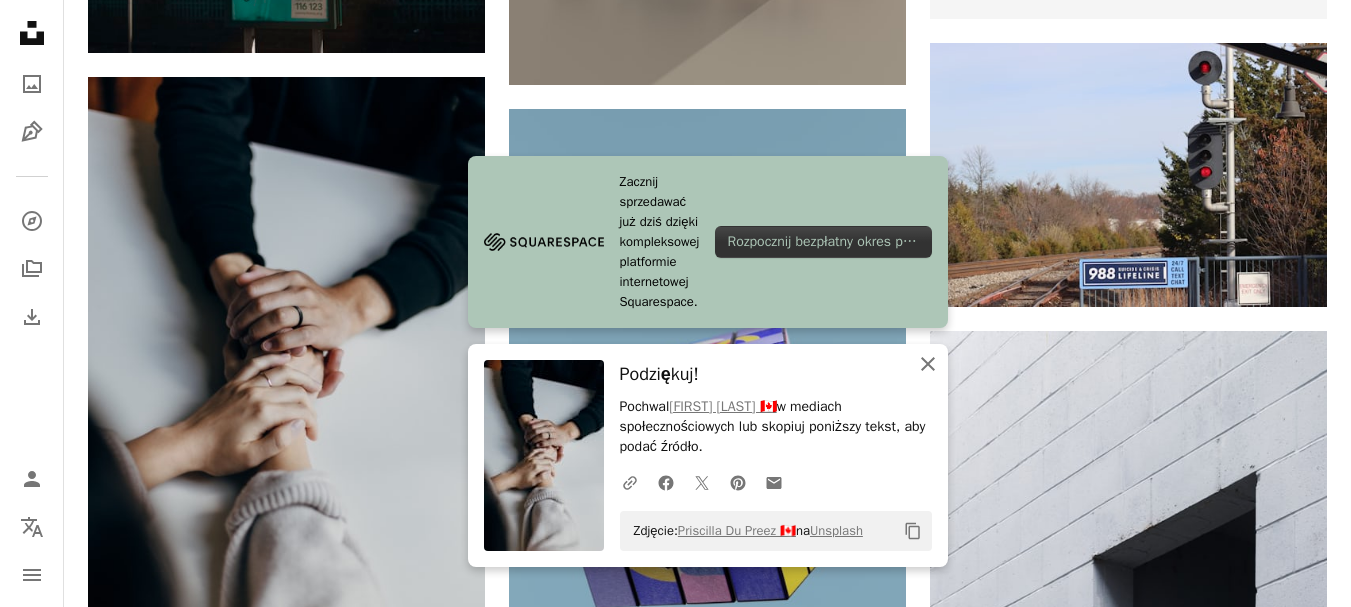 click 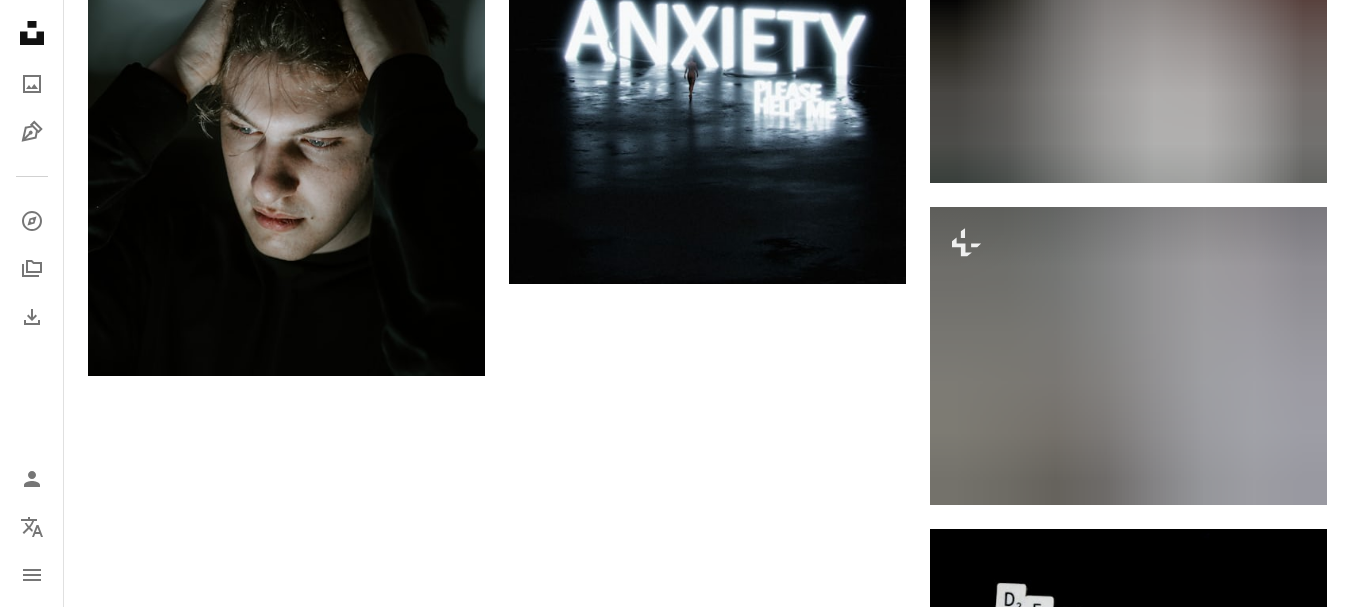 scroll, scrollTop: 2800, scrollLeft: 0, axis: vertical 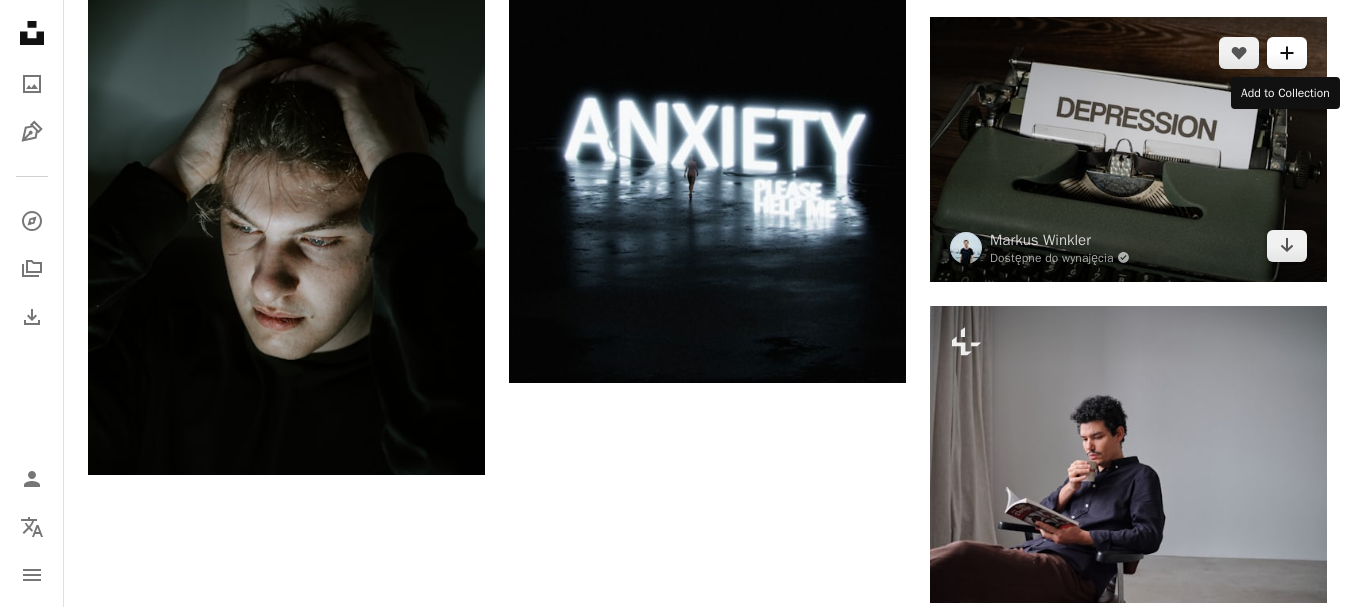 click on "A plus sign" at bounding box center [1287, 53] 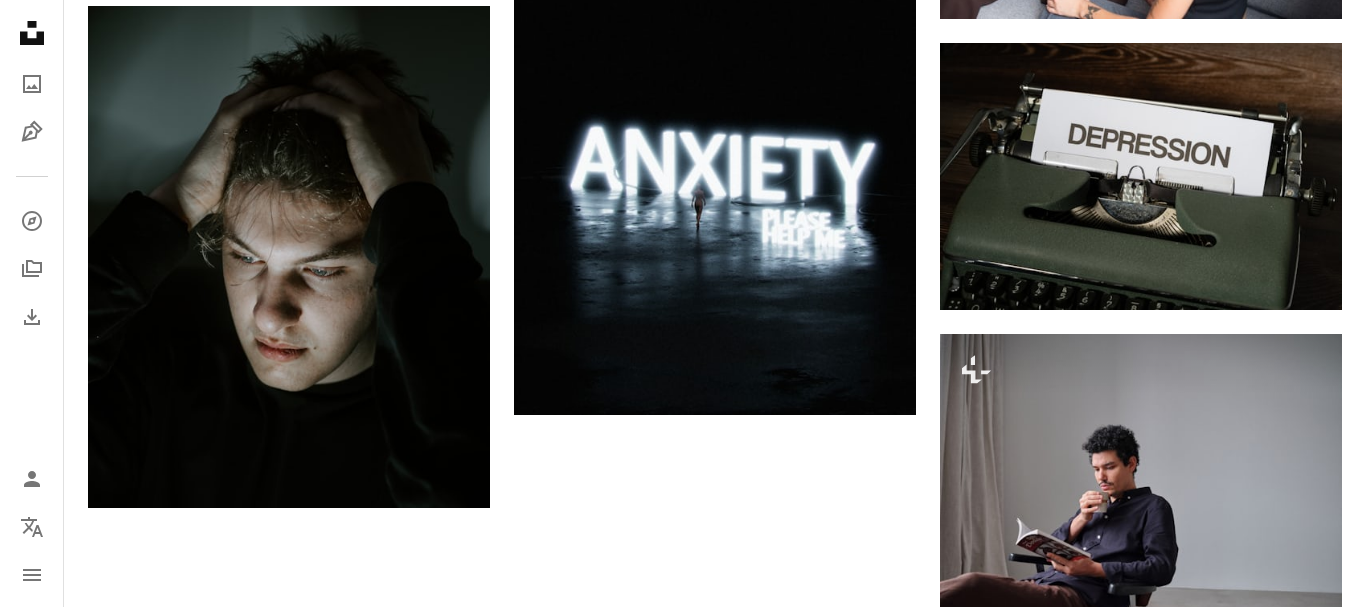 click on "An X shape Dołącz do Unsplash Masz już konto? Login Imię Nazwisko E-mail Nazwa użytkownika (tylko litery, cyfry i podkreślenia) Hasło (min. 8 znaków) Dołączyć Dołączając, akceptujesz Regulamin i Politykę prywatności ." at bounding box center (683, 2137) 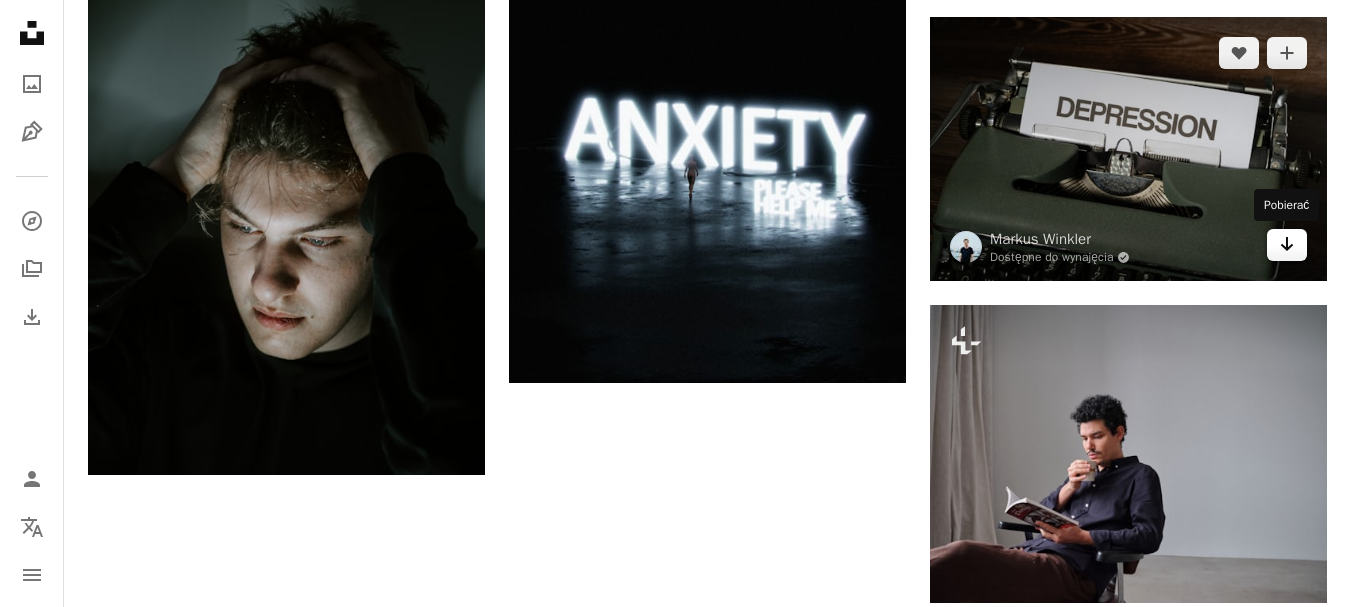 click on "Arrow pointing down" 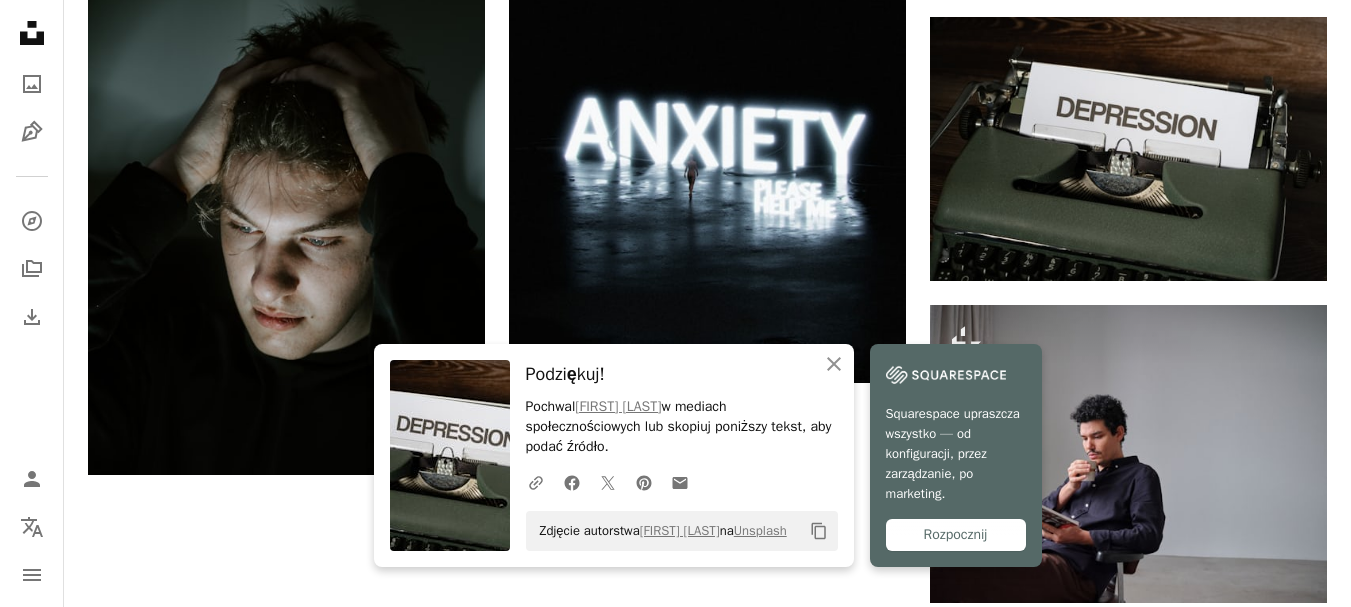 click on "A heart A plus sign [FIRST] [LAST] 🇨🇦 Arrow pointing down A heart A plus sign [FIRST] Dostępne do wynajęcia A checkmark inside of a circle Arrow pointing down Plus sign for Unsplash+ A heart A plus sign [FIRST] [LAST] Dla Unsplash+ A lock Pobierać A heart A plus sign [FIRST] [LAST] Dostępne do wynajęcia A checkmark inside of a circle Arrow pointing down A heart A plus sign [FIRST] [LAST] Arrow pointing down A heart A plus sign [FIRST] [LAST] Dostępne do wynajęcia A checkmark inside of a circle Arrow pointing down A heart A heart" at bounding box center (707, -705) 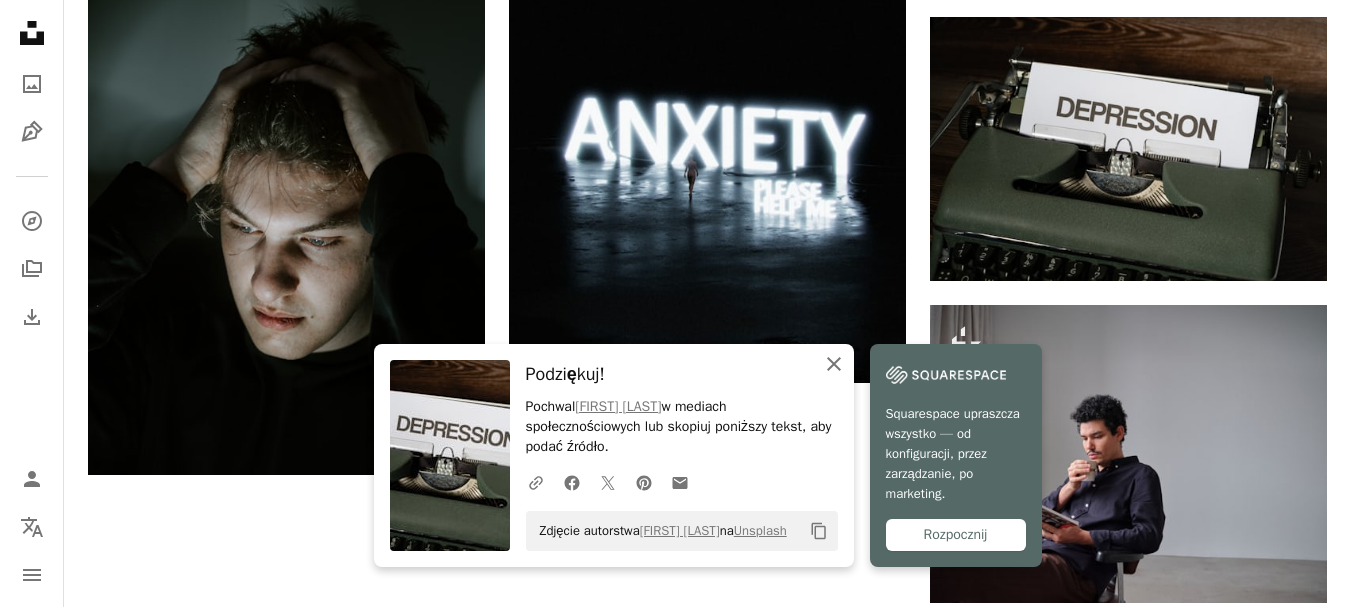 click on "An X shape" 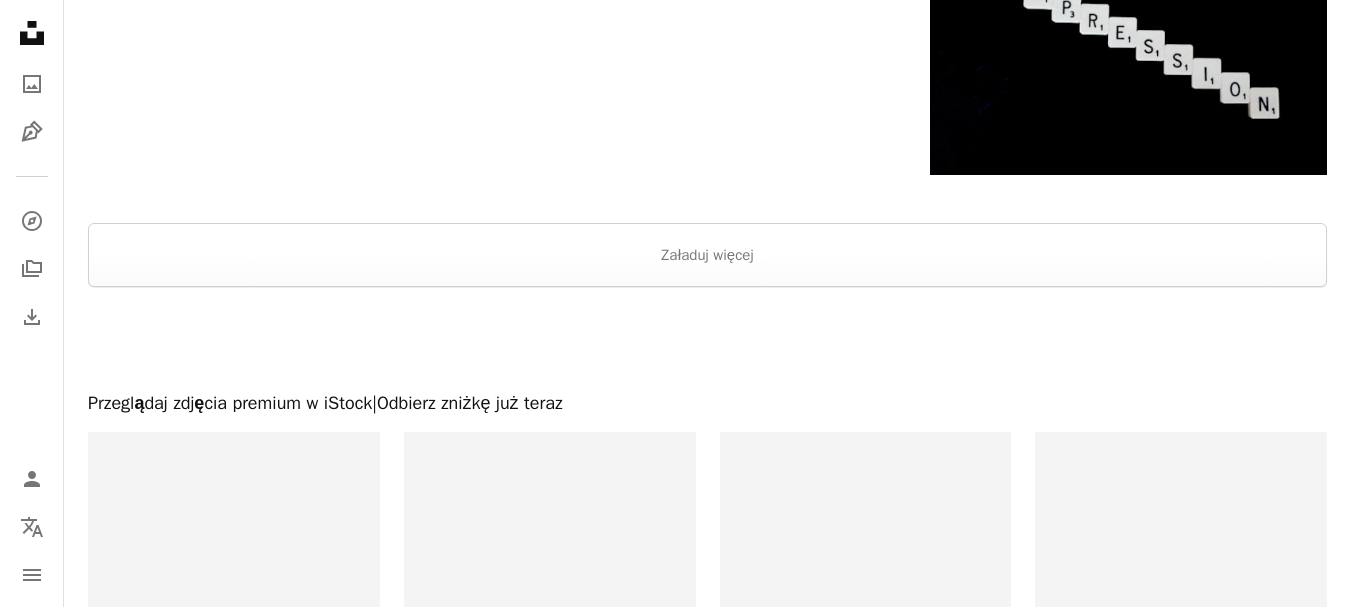 scroll, scrollTop: 3700, scrollLeft: 0, axis: vertical 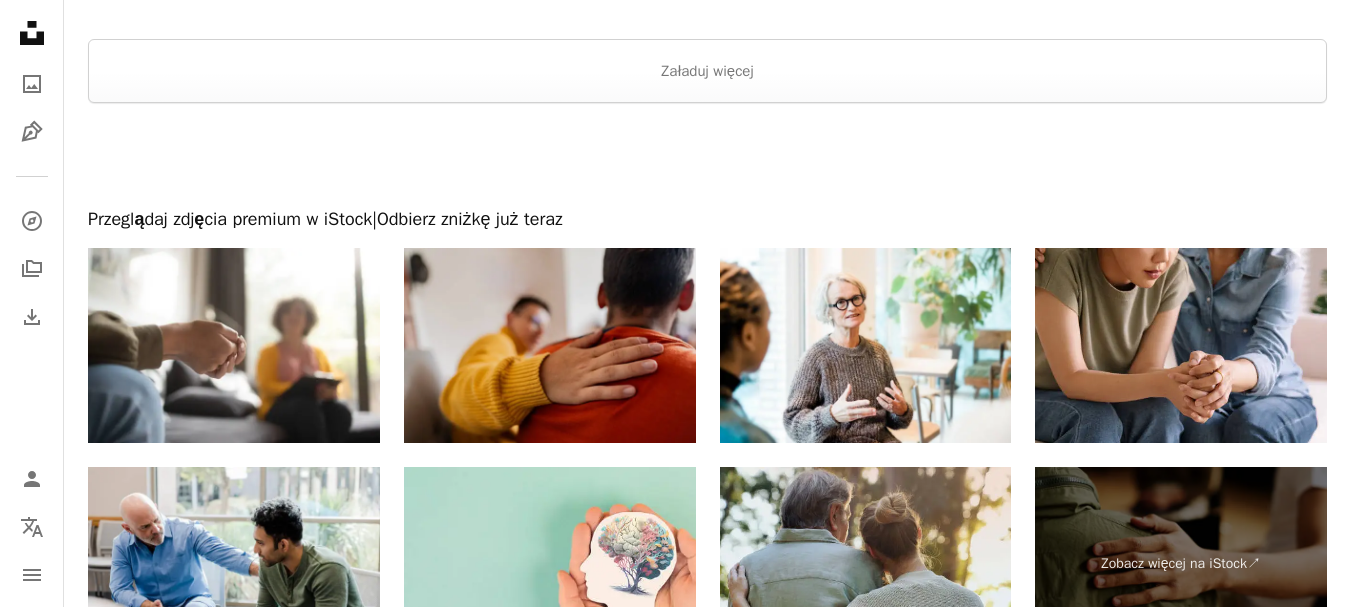 click at bounding box center [550, 345] 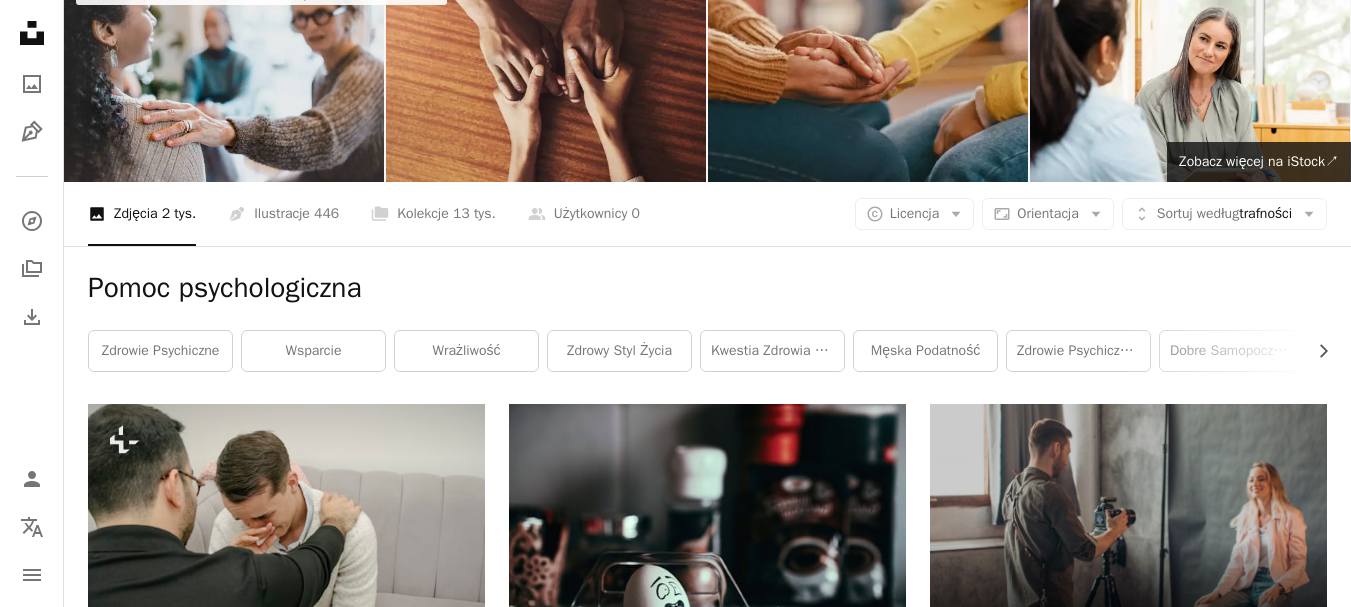 scroll, scrollTop: 0, scrollLeft: 0, axis: both 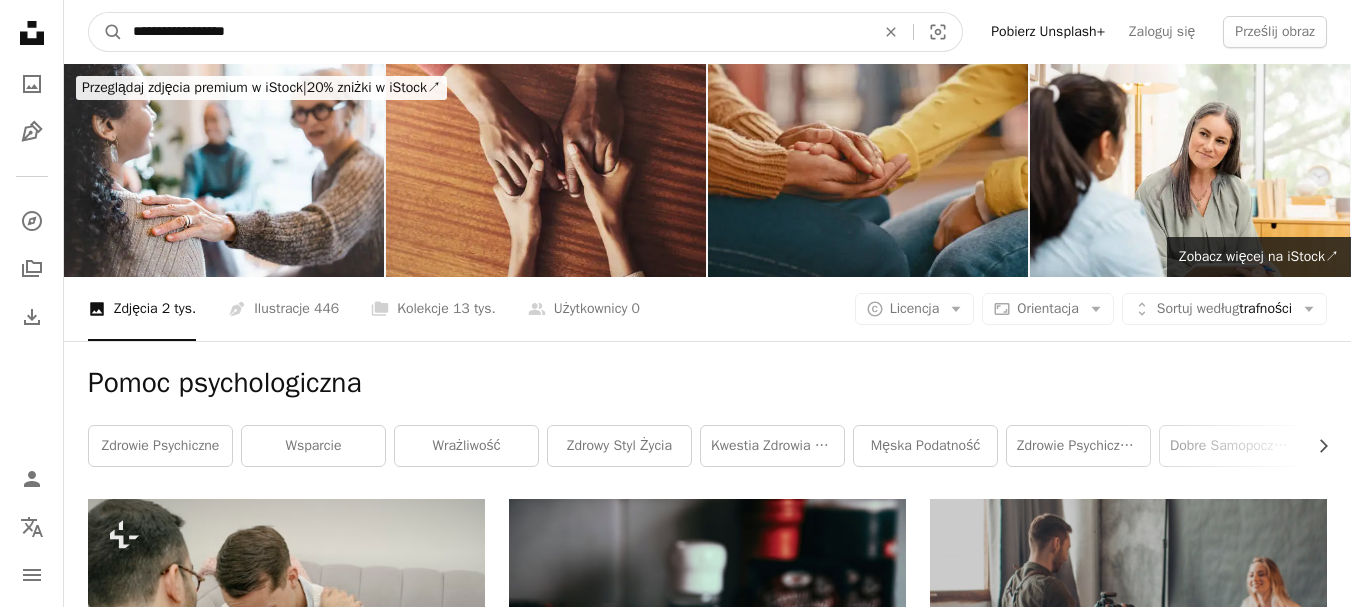 click on "**********" at bounding box center (675, 2296) 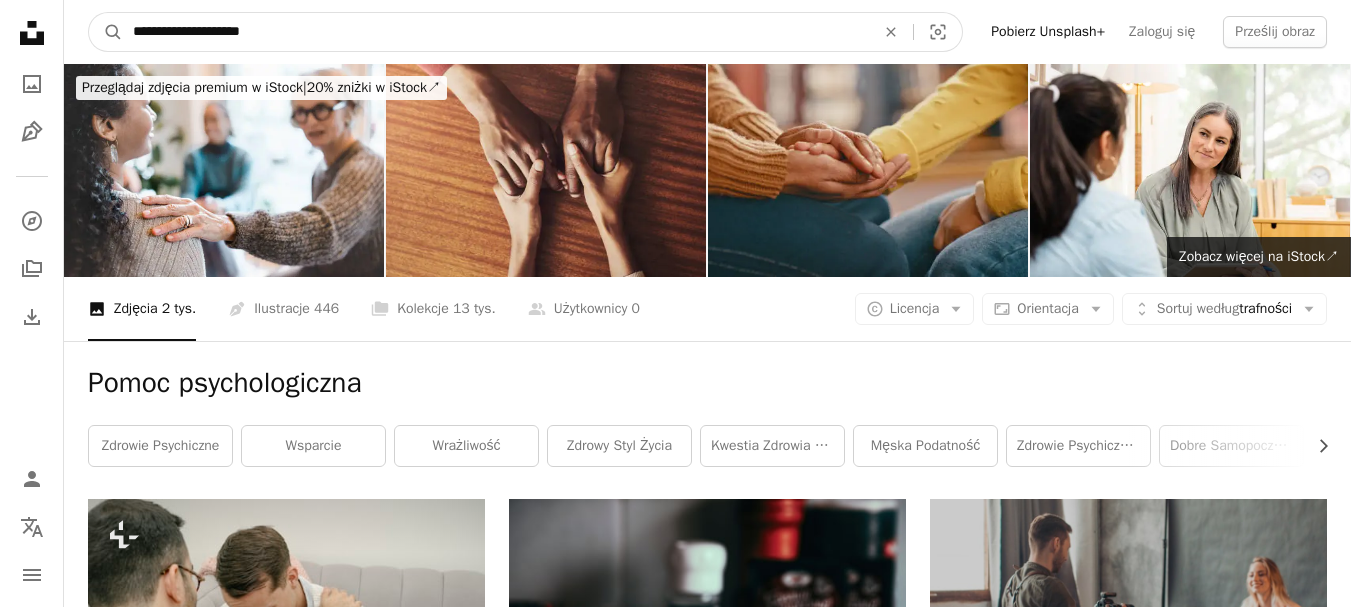 type on "**********" 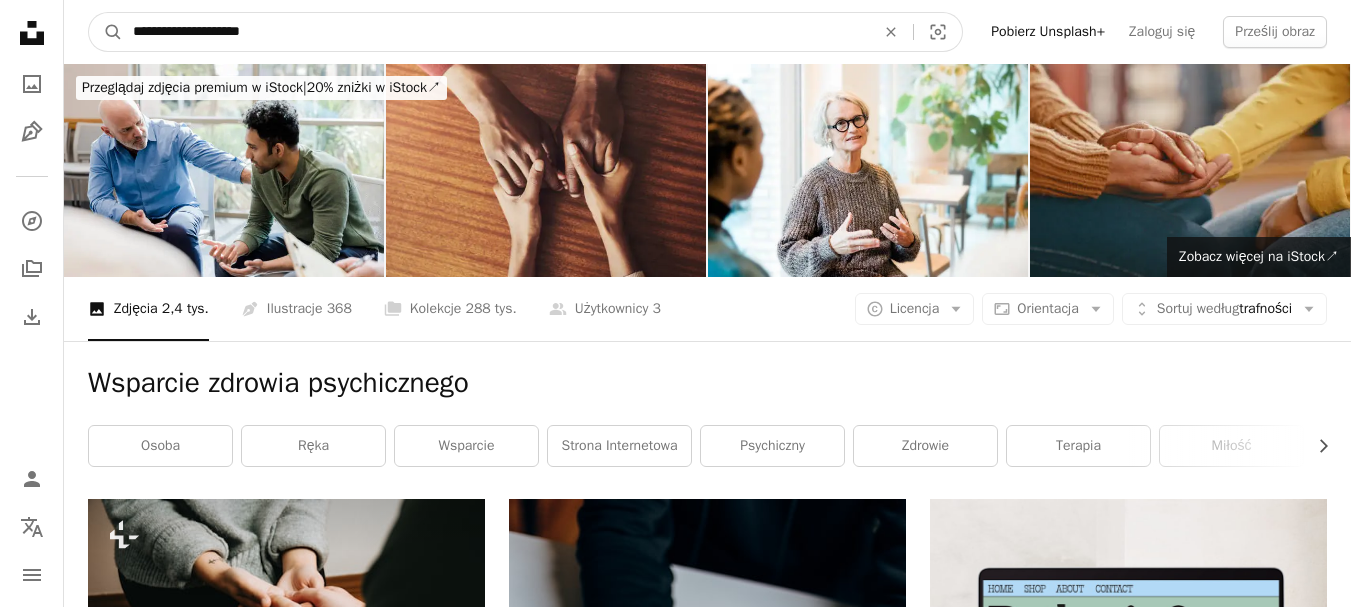 click on "**********" at bounding box center (496, 32) 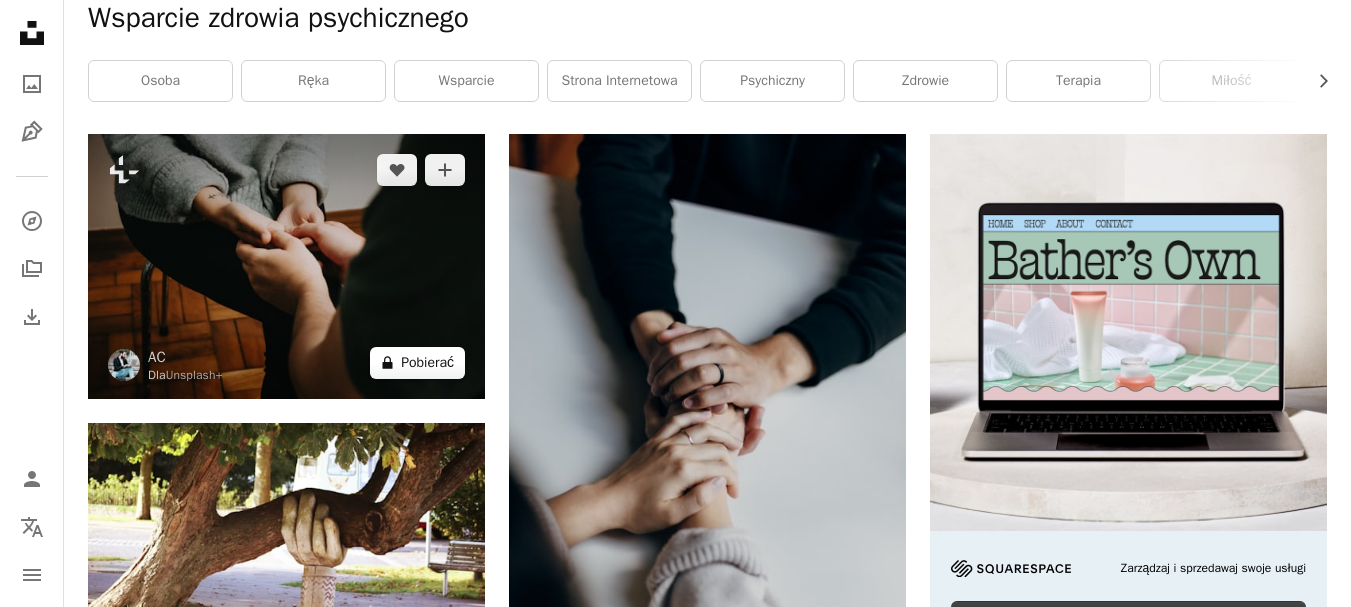 scroll, scrollTop: 400, scrollLeft: 0, axis: vertical 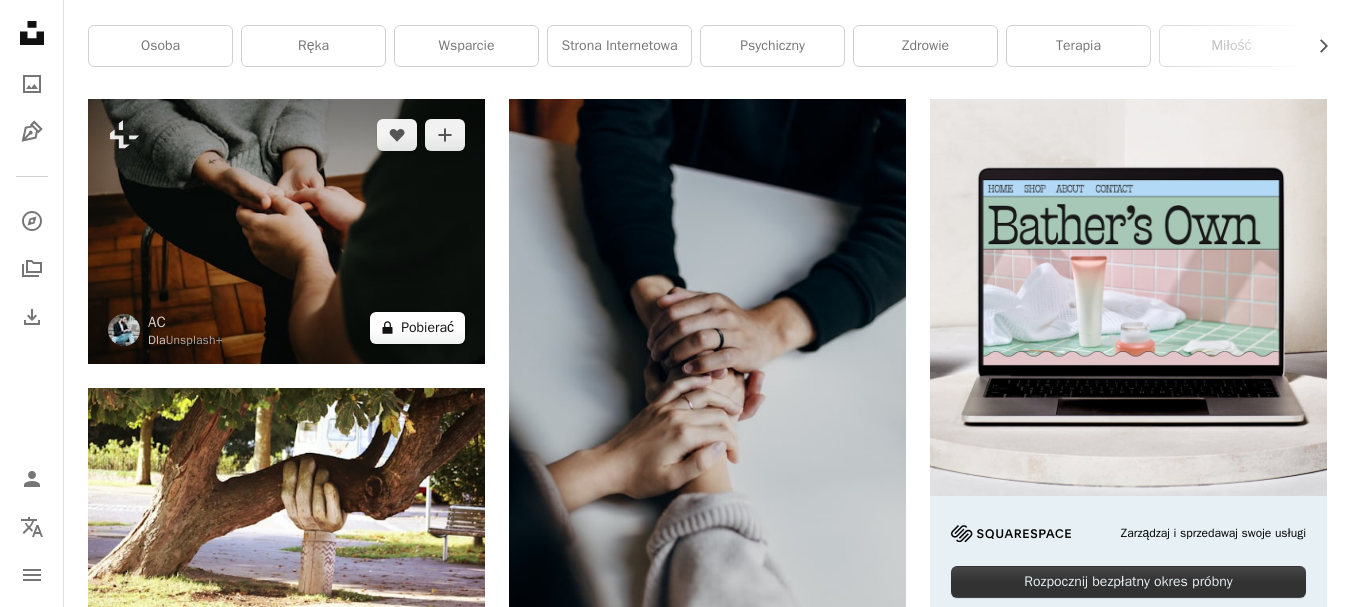 click on "Pobierać" at bounding box center [427, 327] 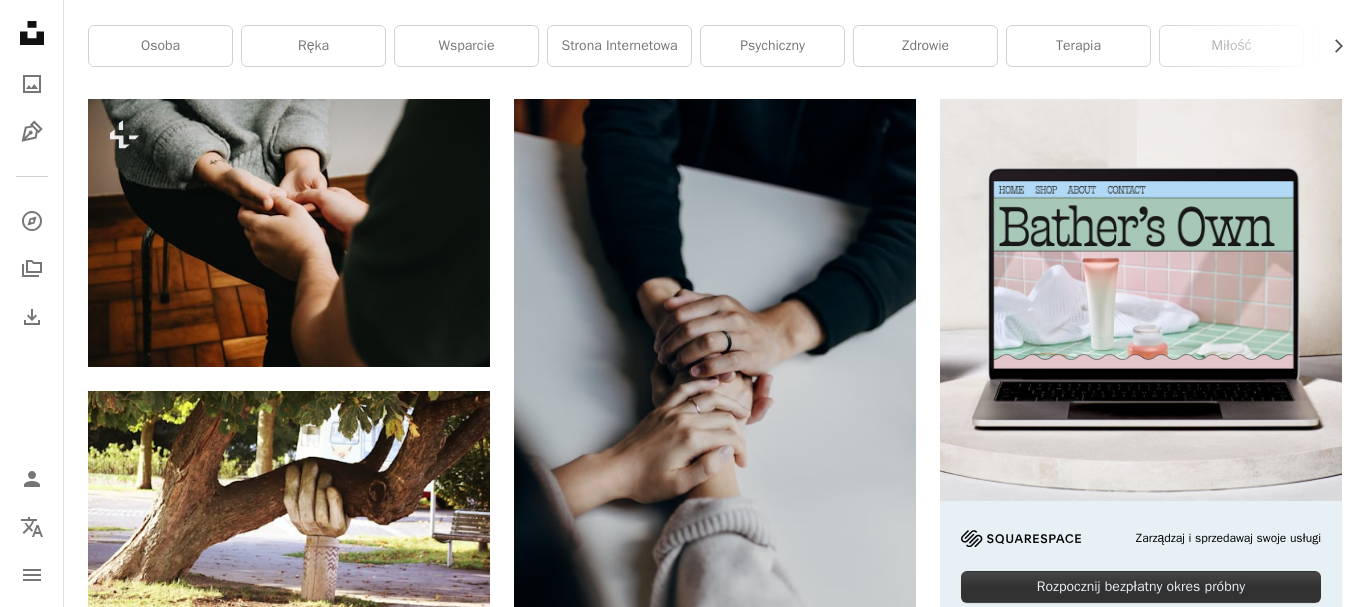 click on "An X shape Obrazy premium, gotowe do użycia.  Uzyskaj nieograniczony dostęp. A plus sign Treści dostępne tylko dla członków dodawane co miesiąc A plus sign Nieograniczone pobieranie plików bez opłat licencyjnych A plus sign Ilustracje Nowy A plus sign Wzmocniona ochrona prawna rocznie 66%  zniżki miesięczny 12 euro   4 € EUR miesięcznie  * Pobierz  Unsplash+ * W przypadku płatności rocznej, płatność z góry  48 €.  Podatek, jeśli ma zastosowanie. Odnawiane automatycznie. Możliwość anulowania w dowolnym momencie." at bounding box center (683, 4179) 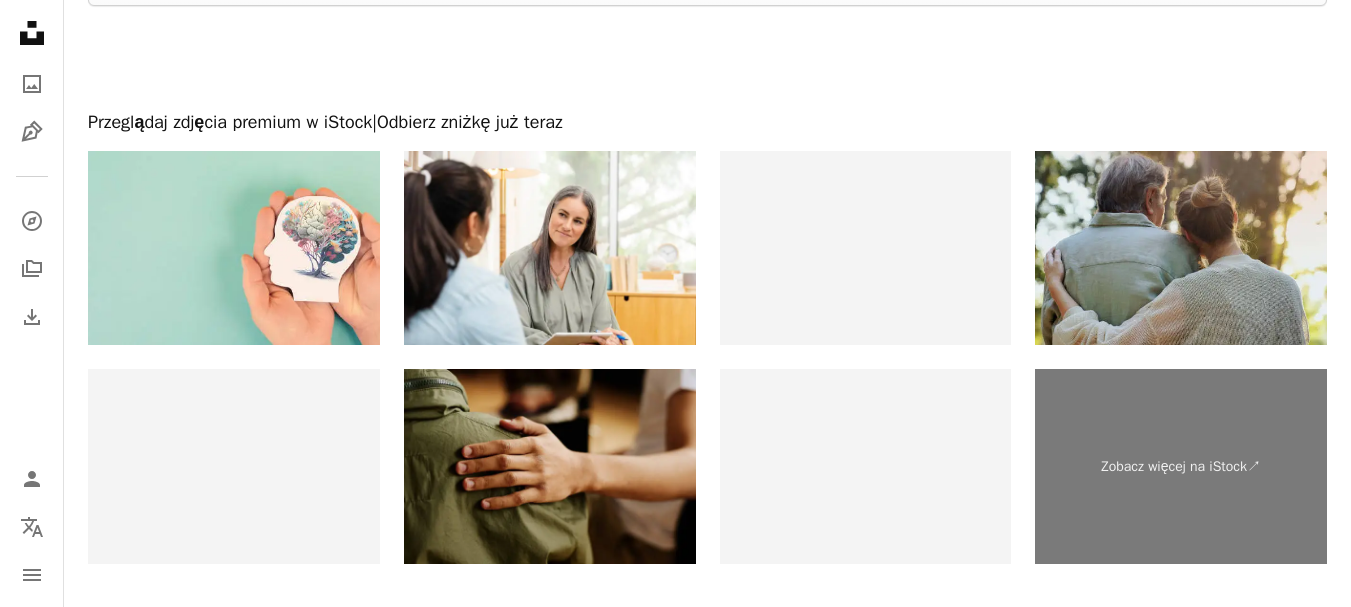 scroll, scrollTop: 3430, scrollLeft: 0, axis: vertical 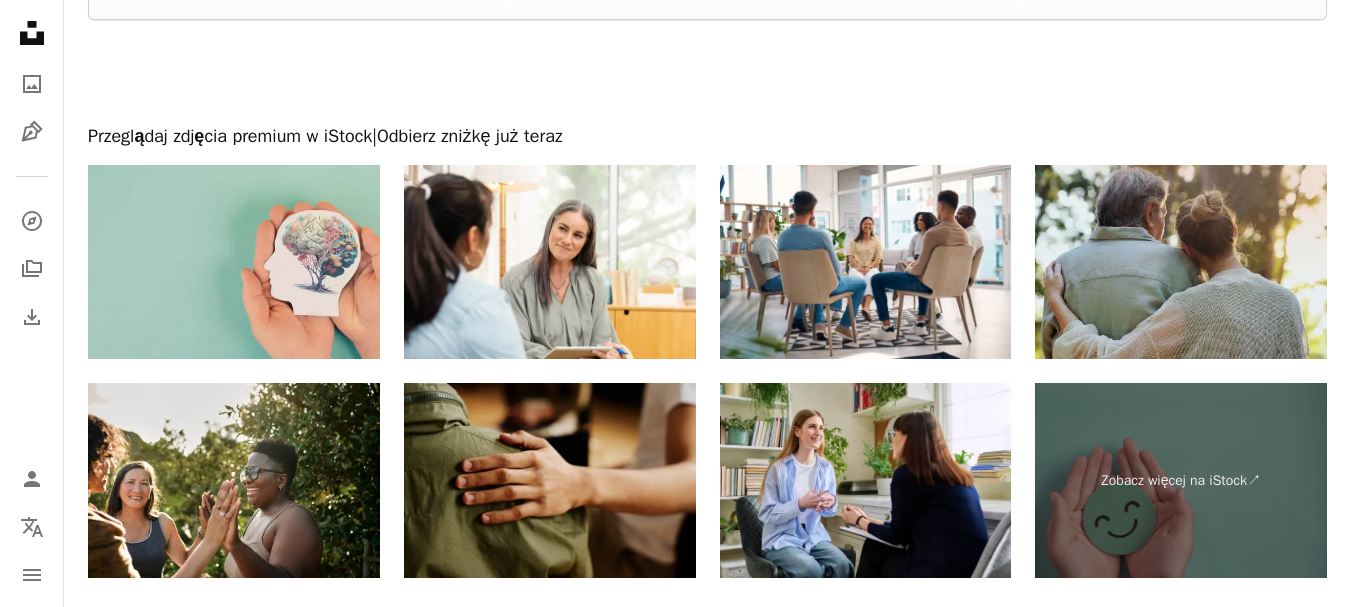 click at bounding box center (234, 262) 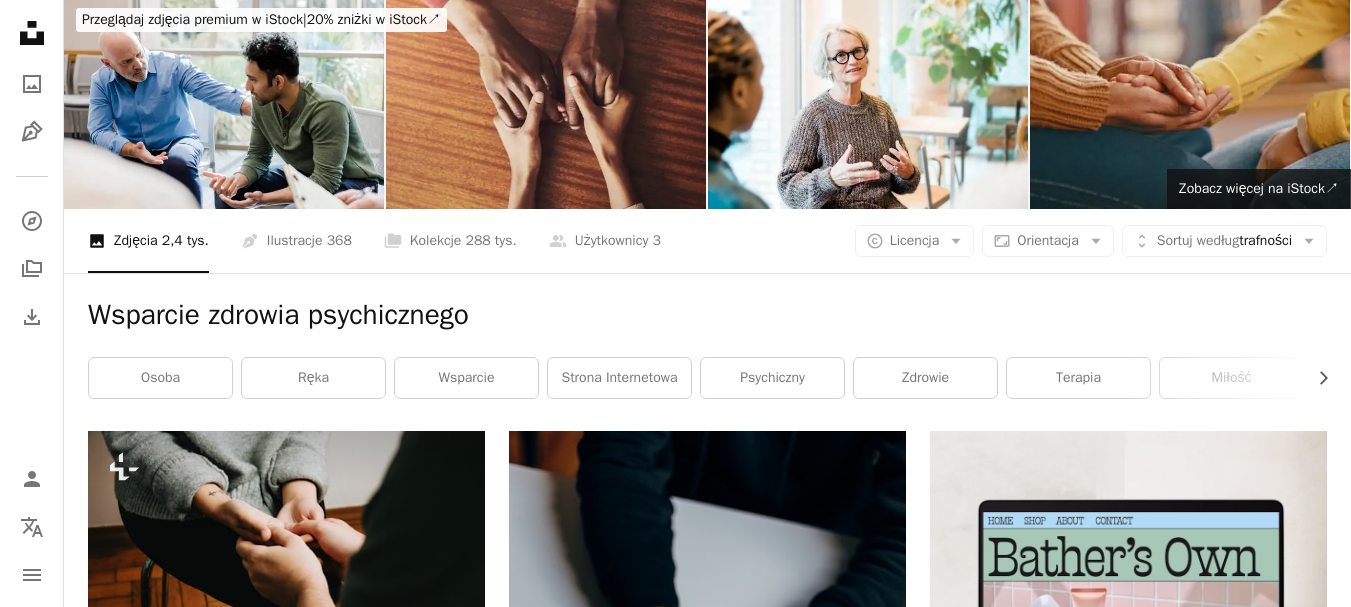 scroll, scrollTop: 0, scrollLeft: 0, axis: both 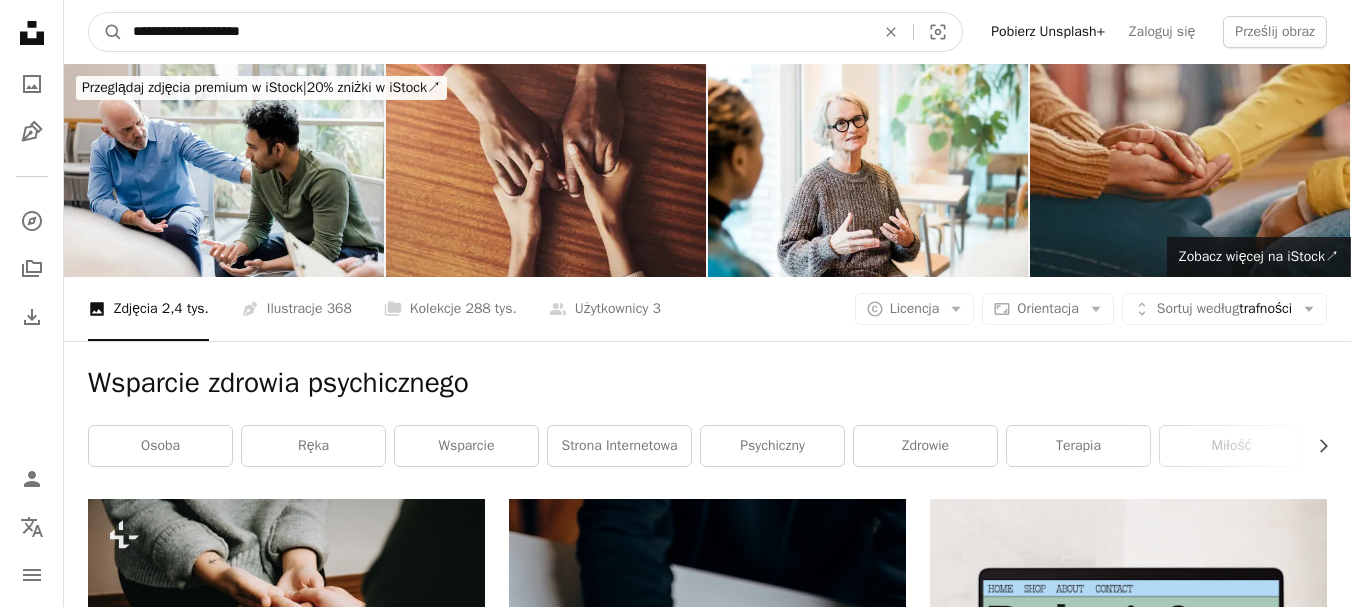 drag, startPoint x: 90, startPoint y: 42, endPoint x: 26, endPoint y: 53, distance: 64.93843 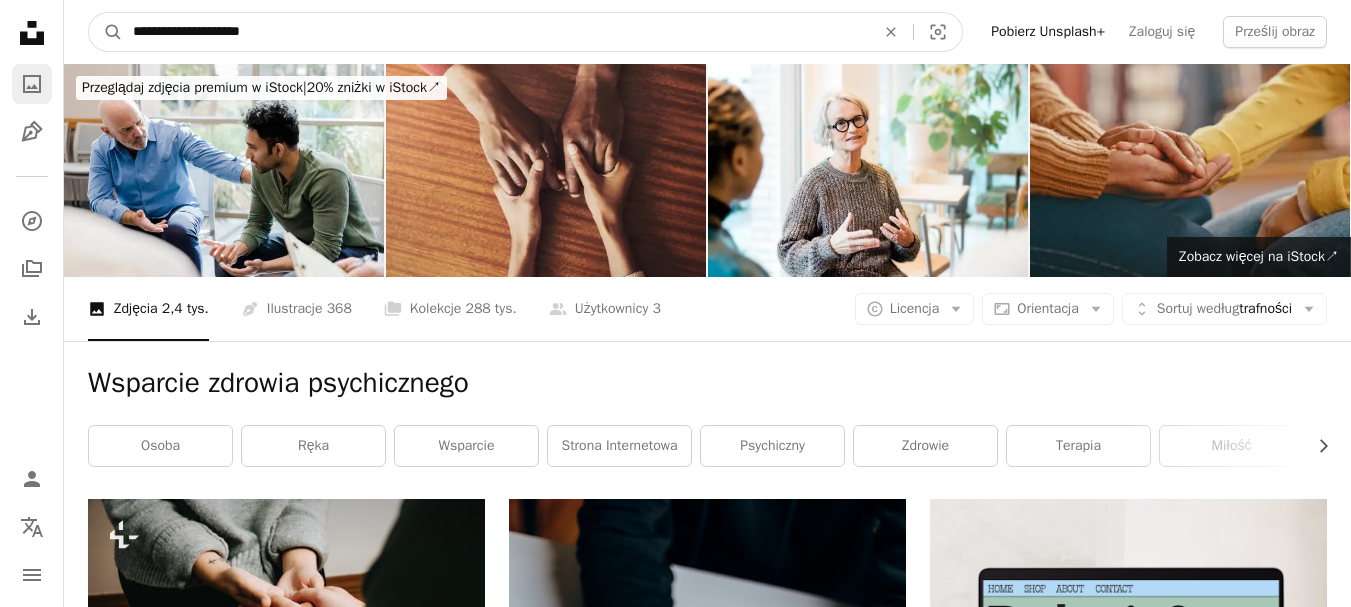 paste 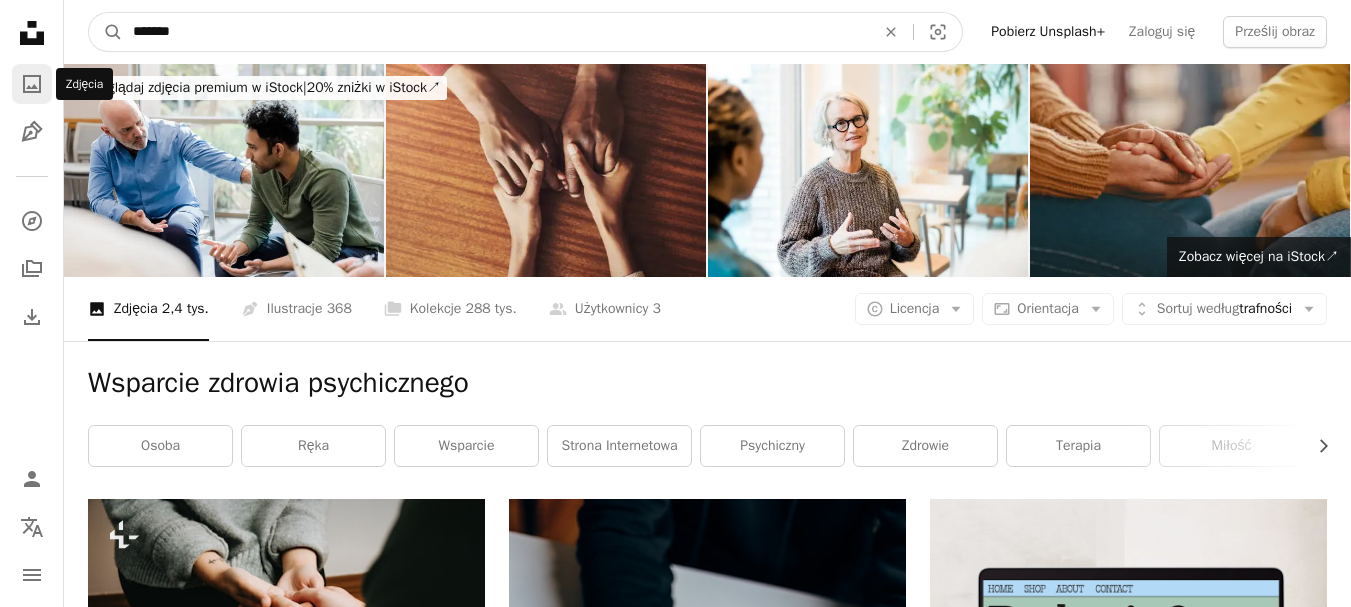 type on "*******" 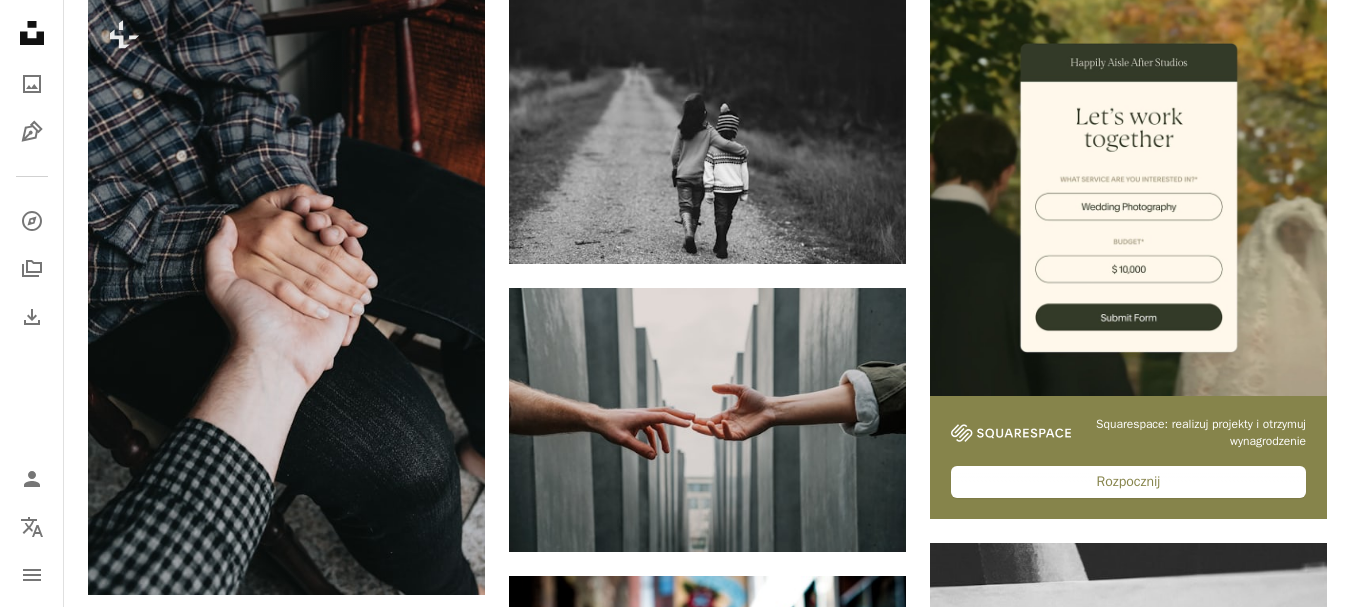 scroll, scrollTop: 600, scrollLeft: 0, axis: vertical 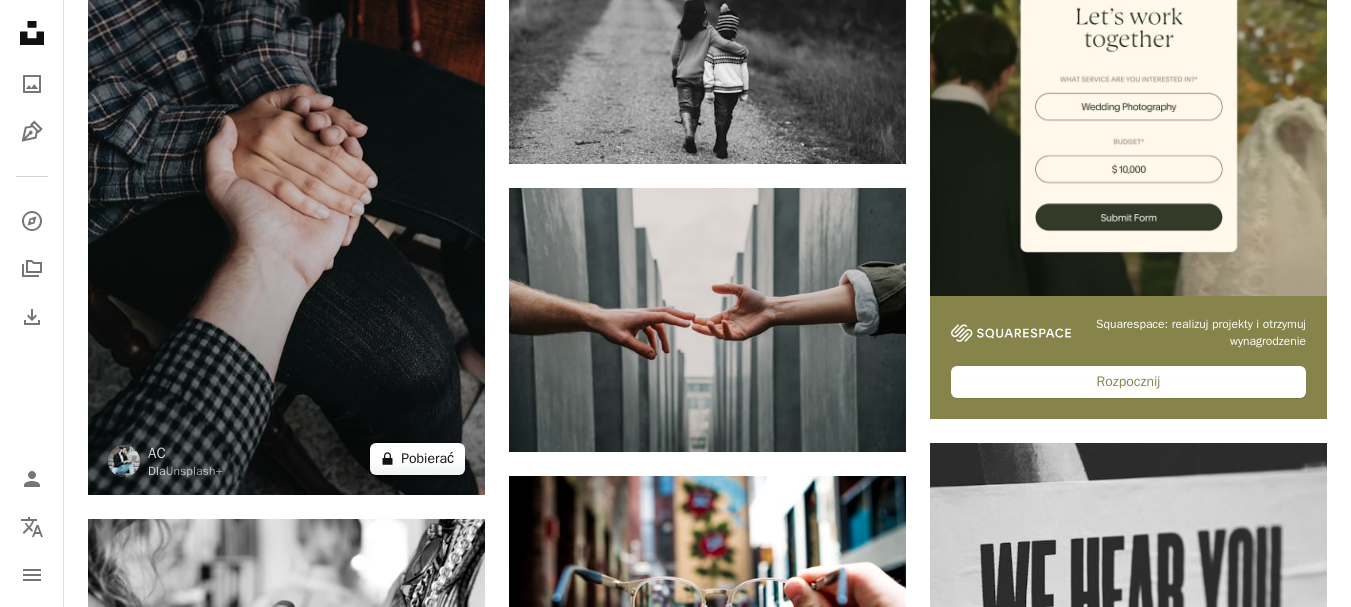 click on "Pobierać" at bounding box center [427, 458] 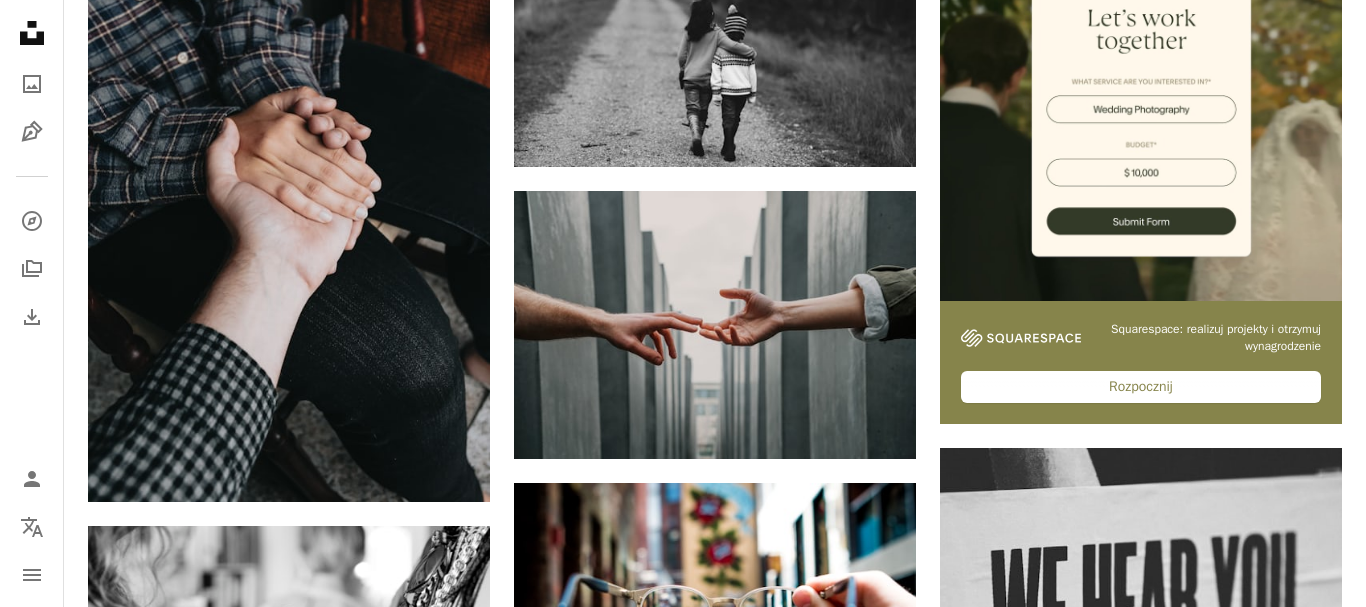 click on "An X shape Obrazy premium, gotowe do użycia.  Uzyskaj nieograniczony dostęp. A plus sign Treści dostępne tylko dla członków dodawane co miesiąc A plus sign Nieograniczone pobieranie plików bez opłat licencyjnych A plus sign Ilustracje Nowy A plus sign Wzmocniona ochrona prawna rocznie 66%  zniżki miesięczny 12 euro   4 € EUR miesięcznie  * Pobierz  Unsplash+ * W przypadku płatności rocznej, płatność z góry  48 €.  Podatek, jeśli ma zastosowanie. Odnawiane automatycznie. Możliwość anulowania w dowolnym momencie." at bounding box center (683, 4294) 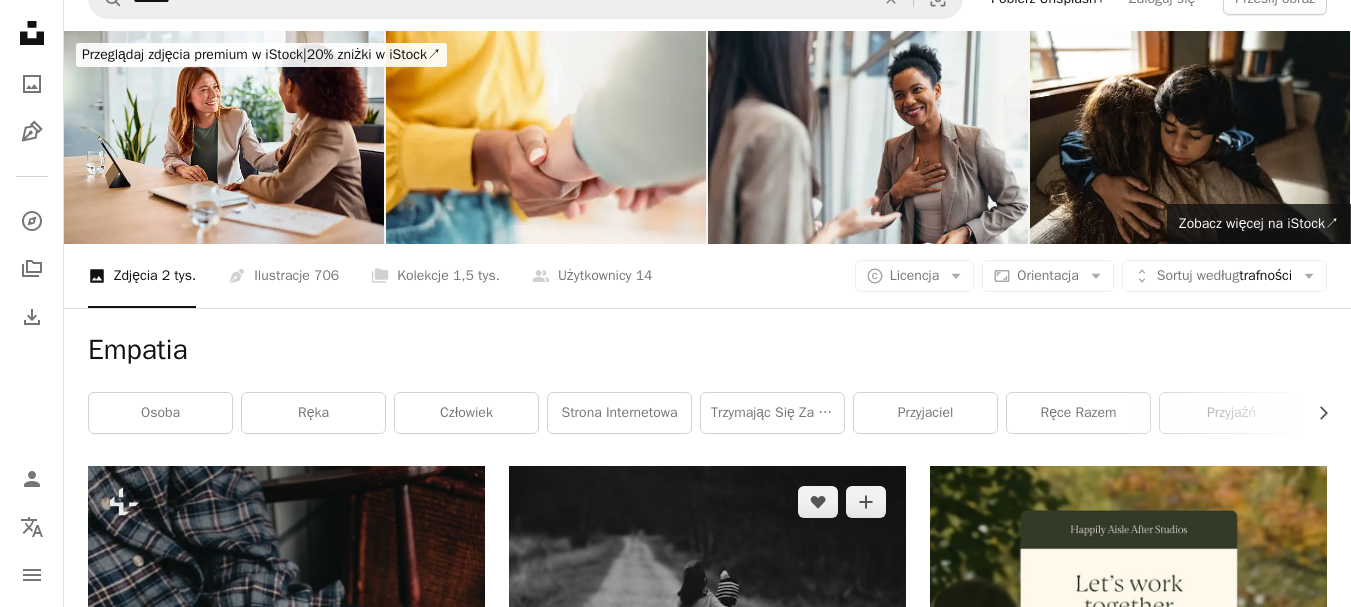 scroll, scrollTop: 0, scrollLeft: 0, axis: both 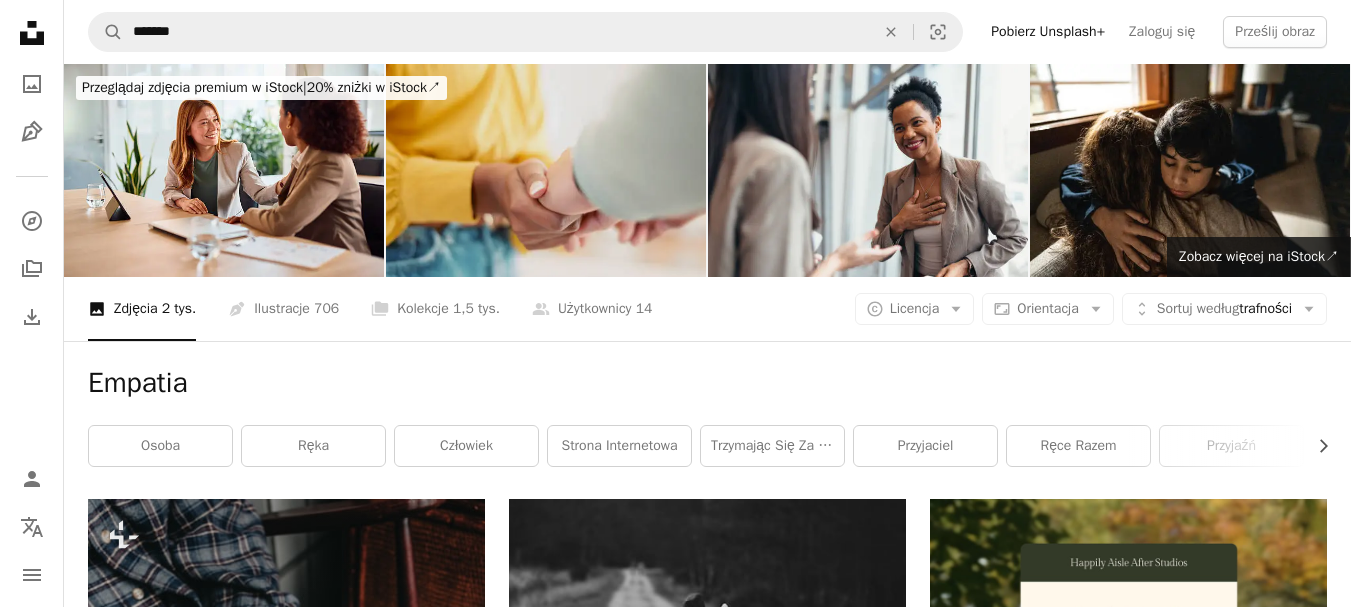 click at bounding box center (546, 170) 